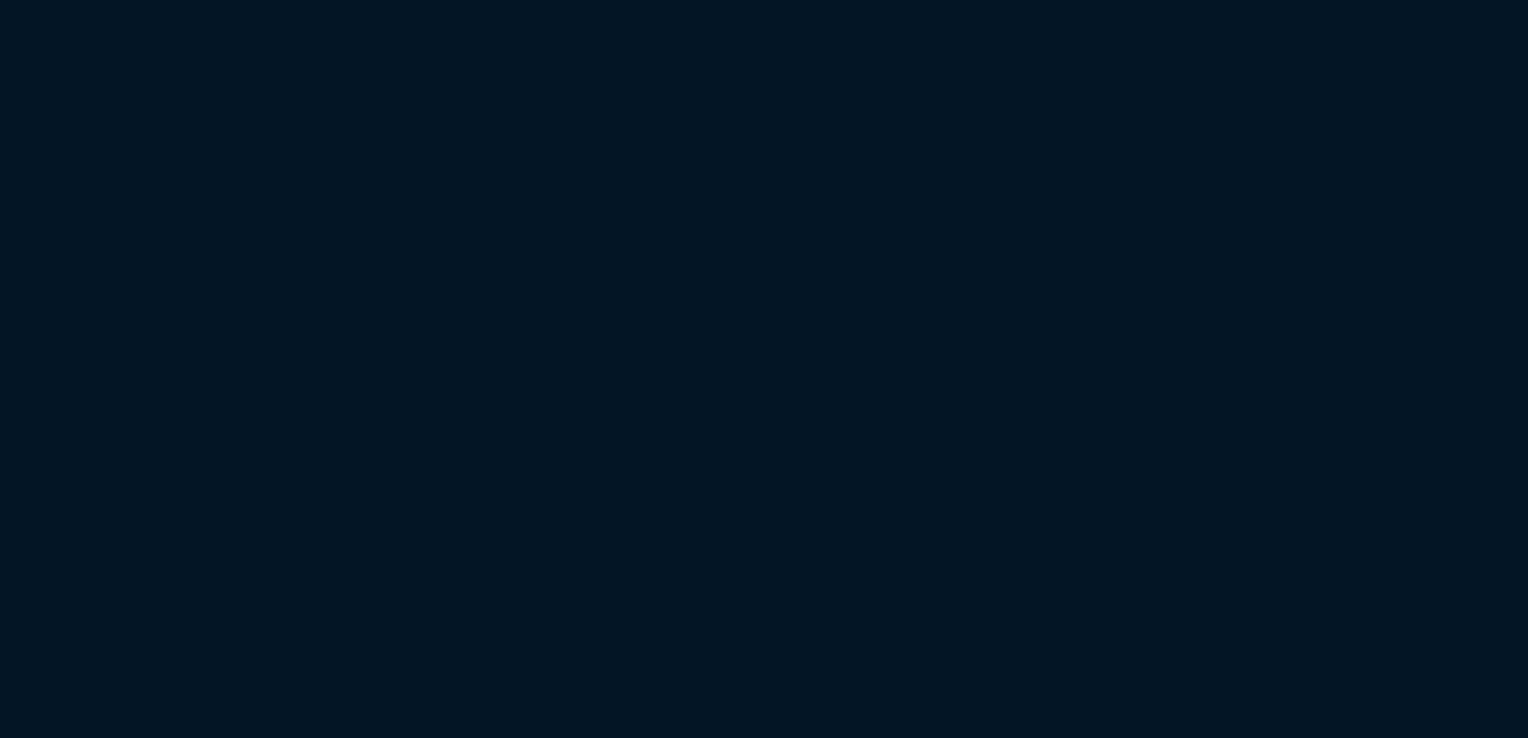 scroll, scrollTop: 0, scrollLeft: 0, axis: both 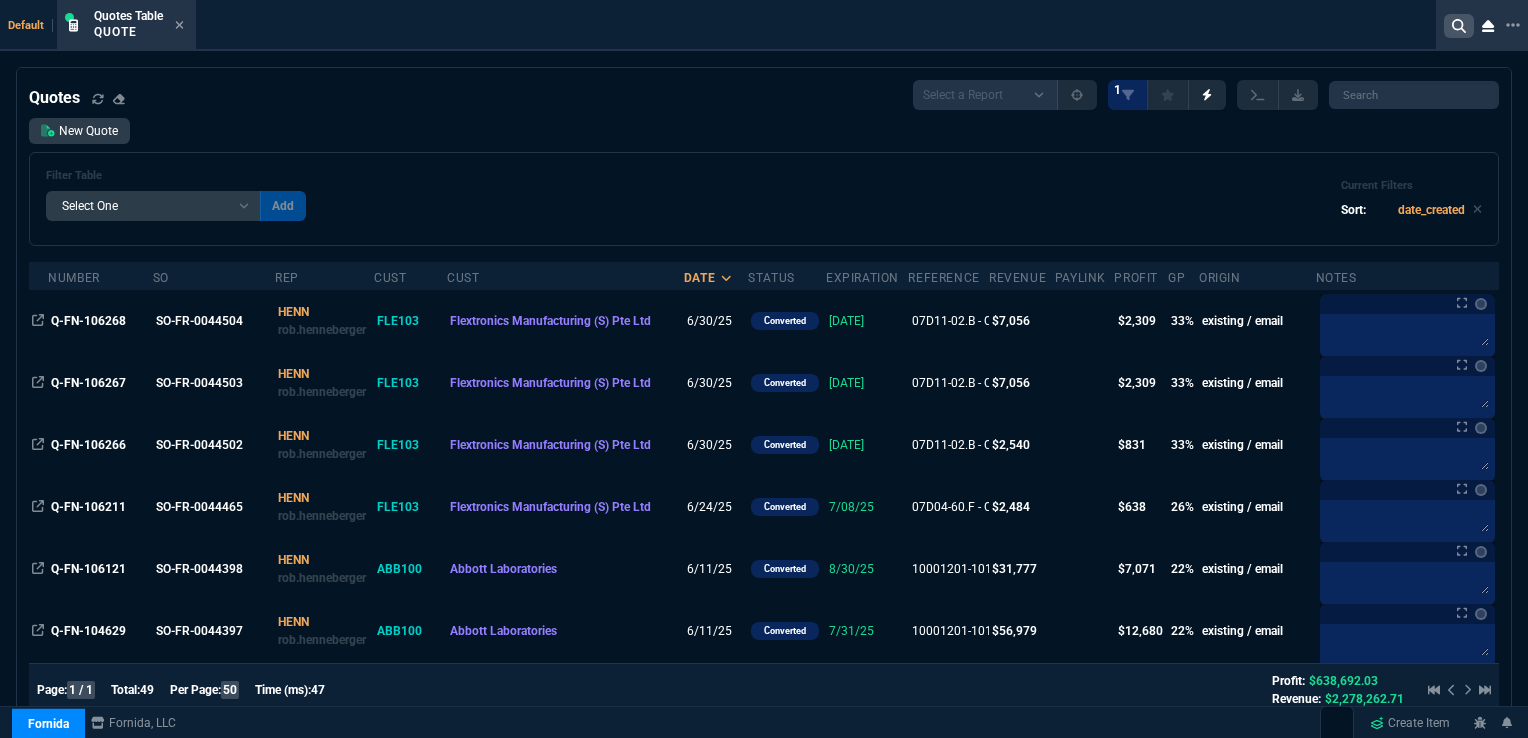click at bounding box center [1459, 26] 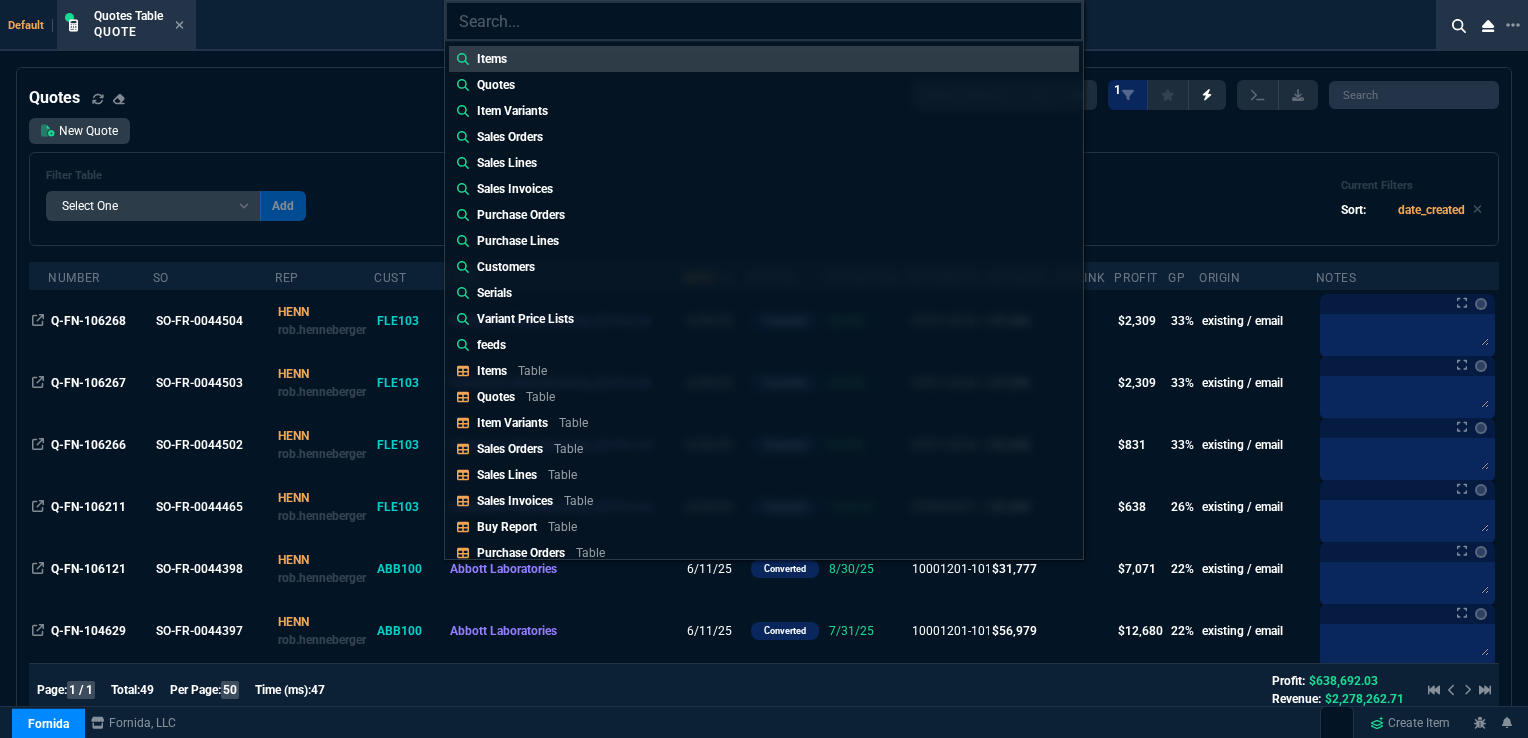click at bounding box center (764, 21) 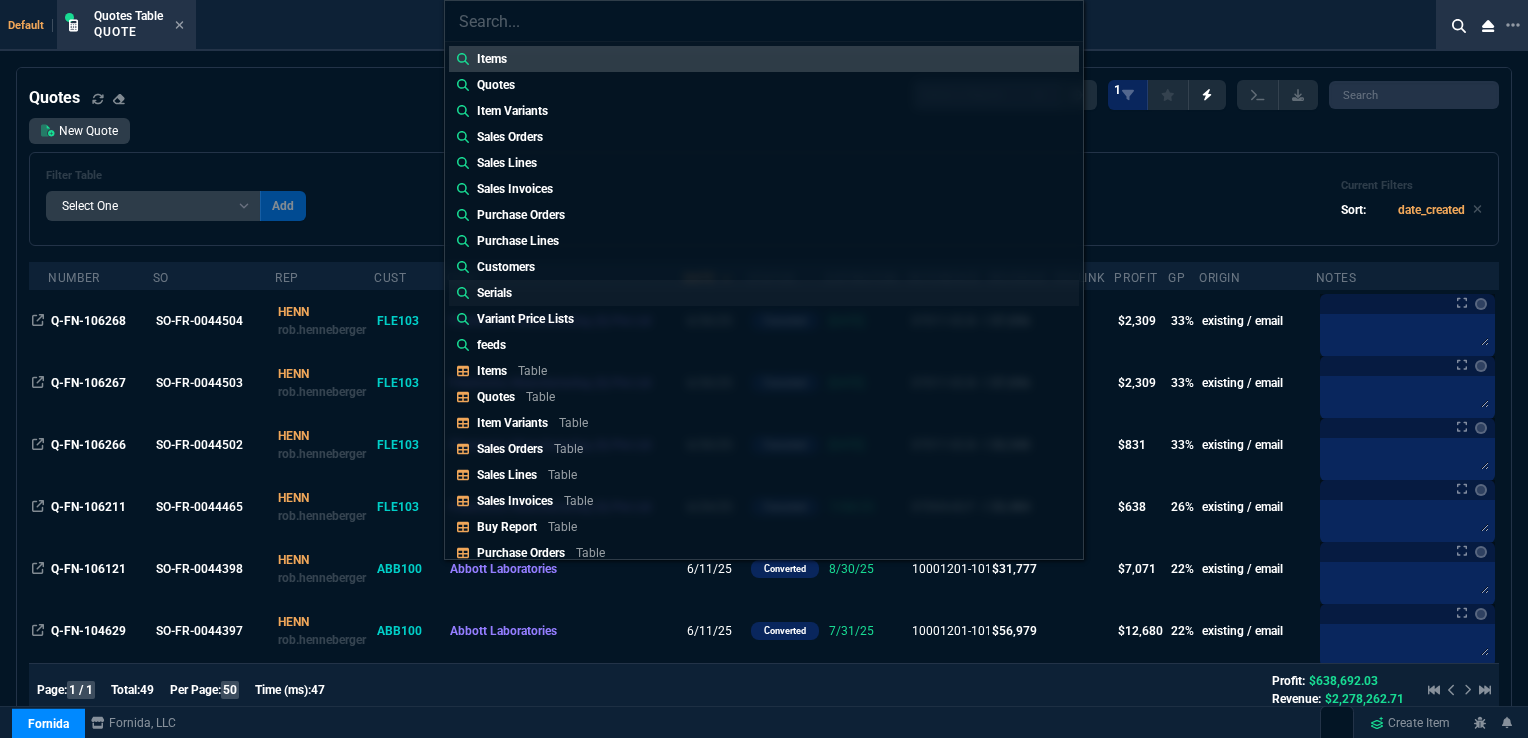 click on "Serials" at bounding box center [492, 59] 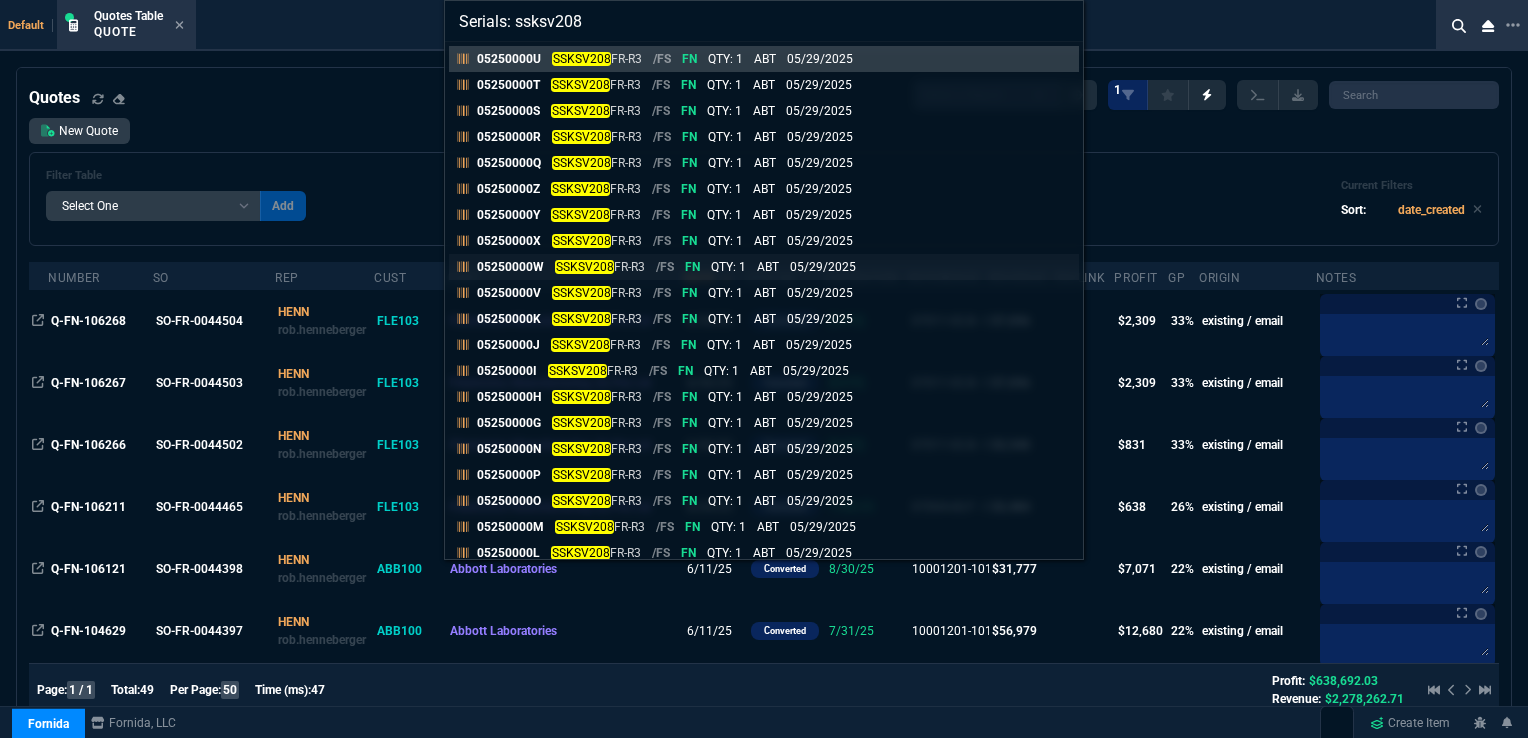 scroll, scrollTop: 0, scrollLeft: 0, axis: both 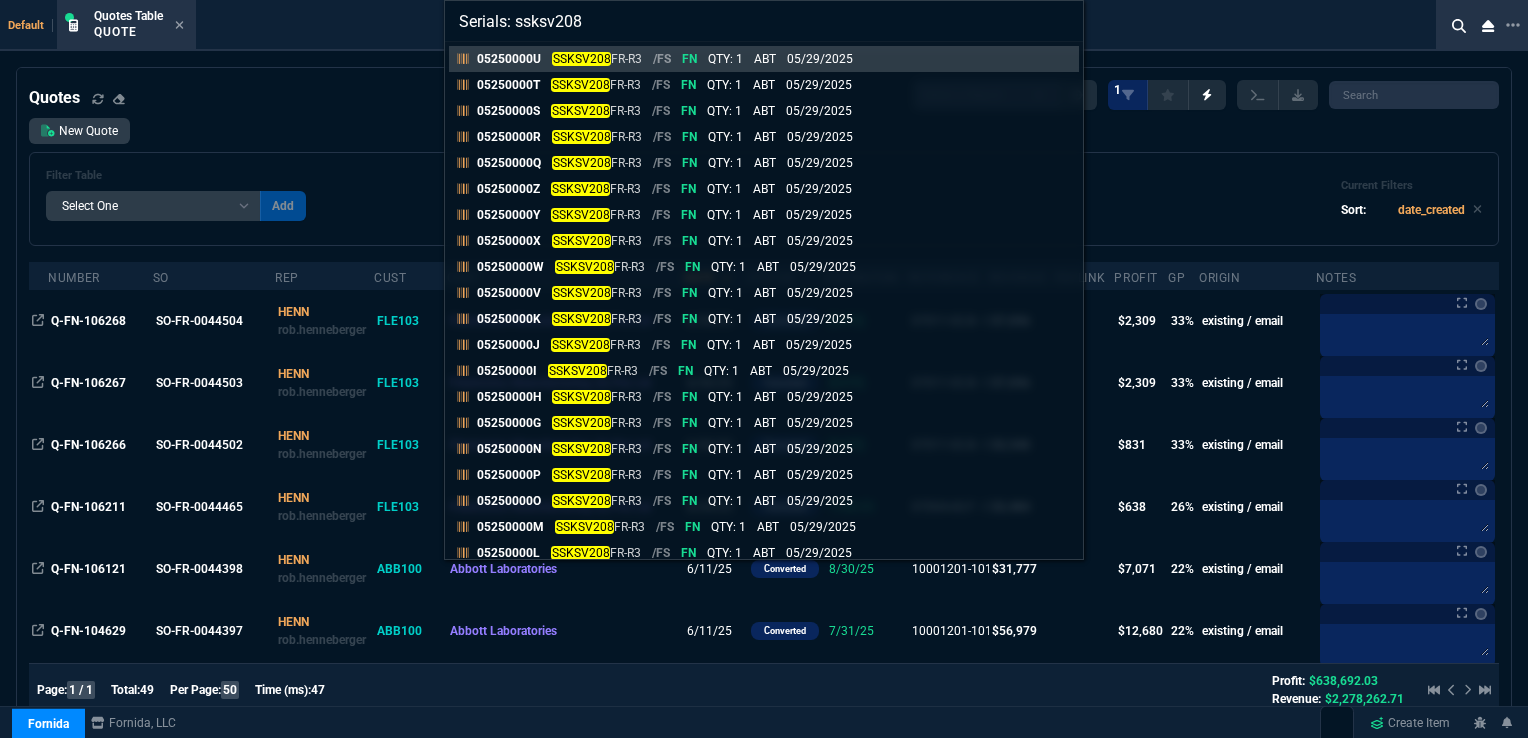 type on "Serials: ssksv208" 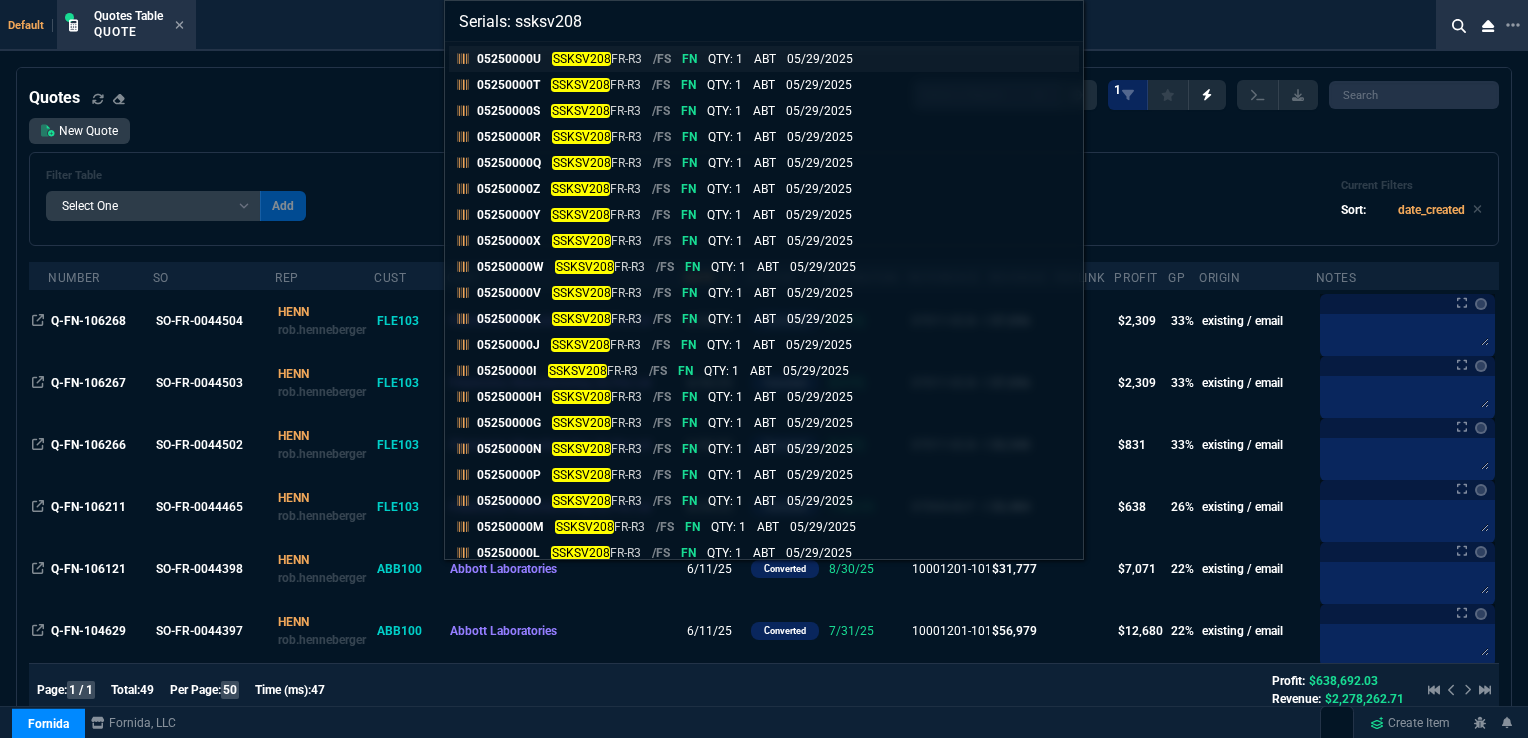 click on "05250000U" at bounding box center (509, 59) 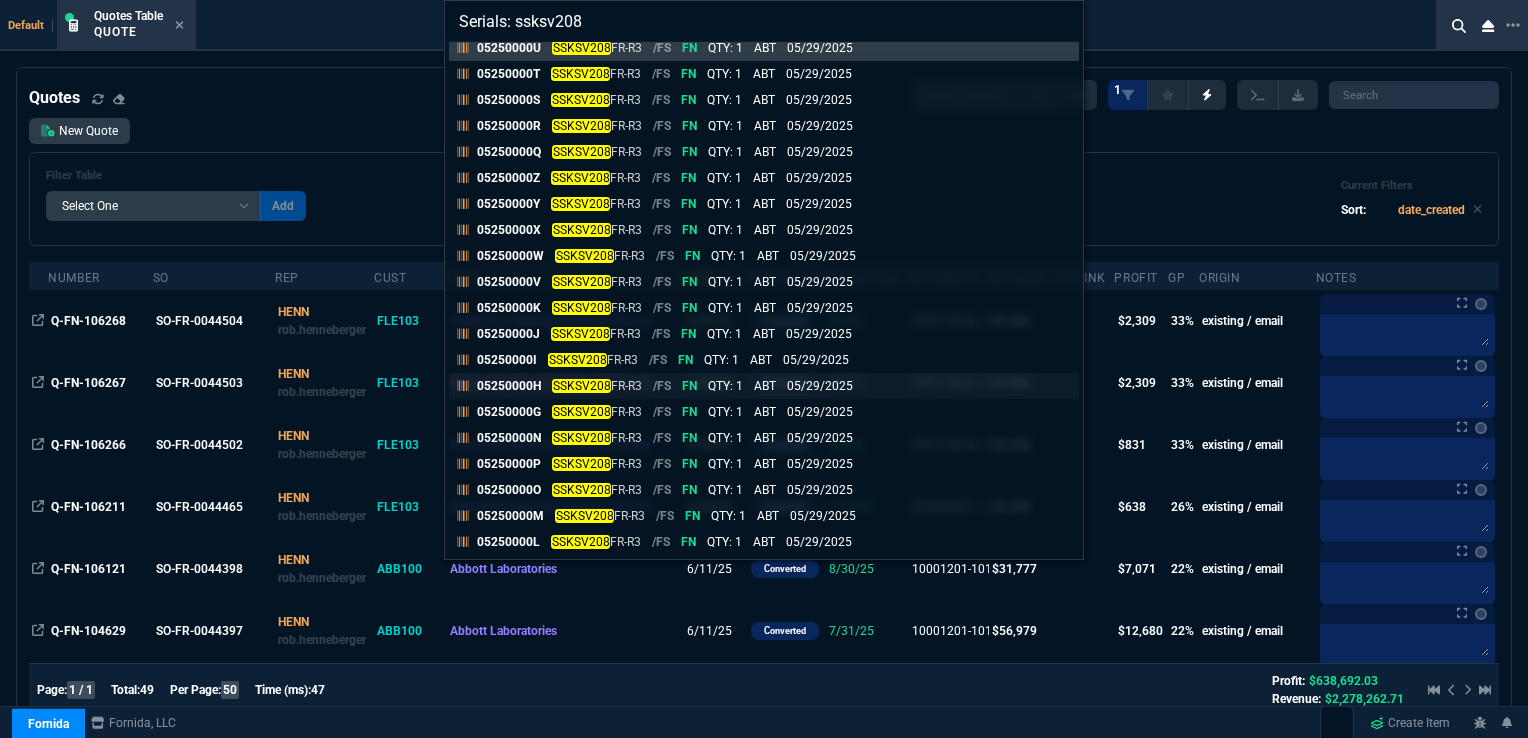 scroll, scrollTop: 0, scrollLeft: 0, axis: both 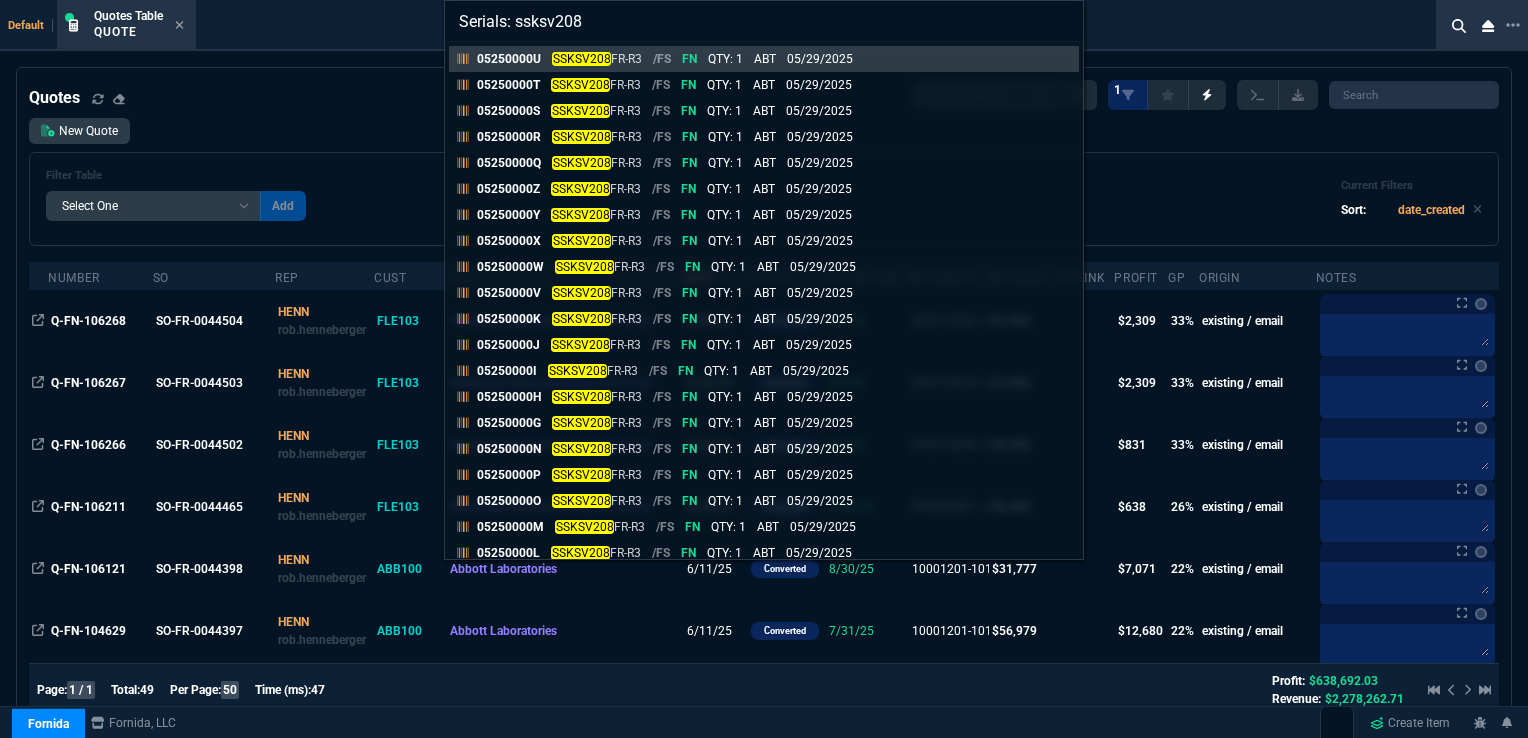 click on "Serials: ssksv208
05250000U
SSKSV208 FR-R3
/FS
FN
QTY: 1
ABT
05/29/2025
05250000T
SSKSV208 FR-R3
/FS
FN
QTY: 1
ABT
05/29/2025
05250000S
SSKSV208 FR-R3
/FS
FN
QTY: 1
ABT
05/29/2025
05250000R
SSKSV208 FR-R3
/FS
FN
QTY: 1
ABT
05/29/2025
05250000Q
SSKSV208 FR-R3
/FS
FN
QTY: 1
ABT
05/29/2025
05250000Z
SSKSV208 FR-R3
/FS
FN
QTY: 1
ABT
05/29/2025
05250000Y
SSKSV208 FR-R3
/FS
FN
QTY: 1
ABT
05/29/2025
05250000X
SSKSV208 FR-R3
/FS
FN
QTY: 1
ABT
05/29/2025
05250000W
SSKSV208 FR-R3
/FS
FN
QTY: 1
ABT
05/29/2025
FN" at bounding box center (764, 369) 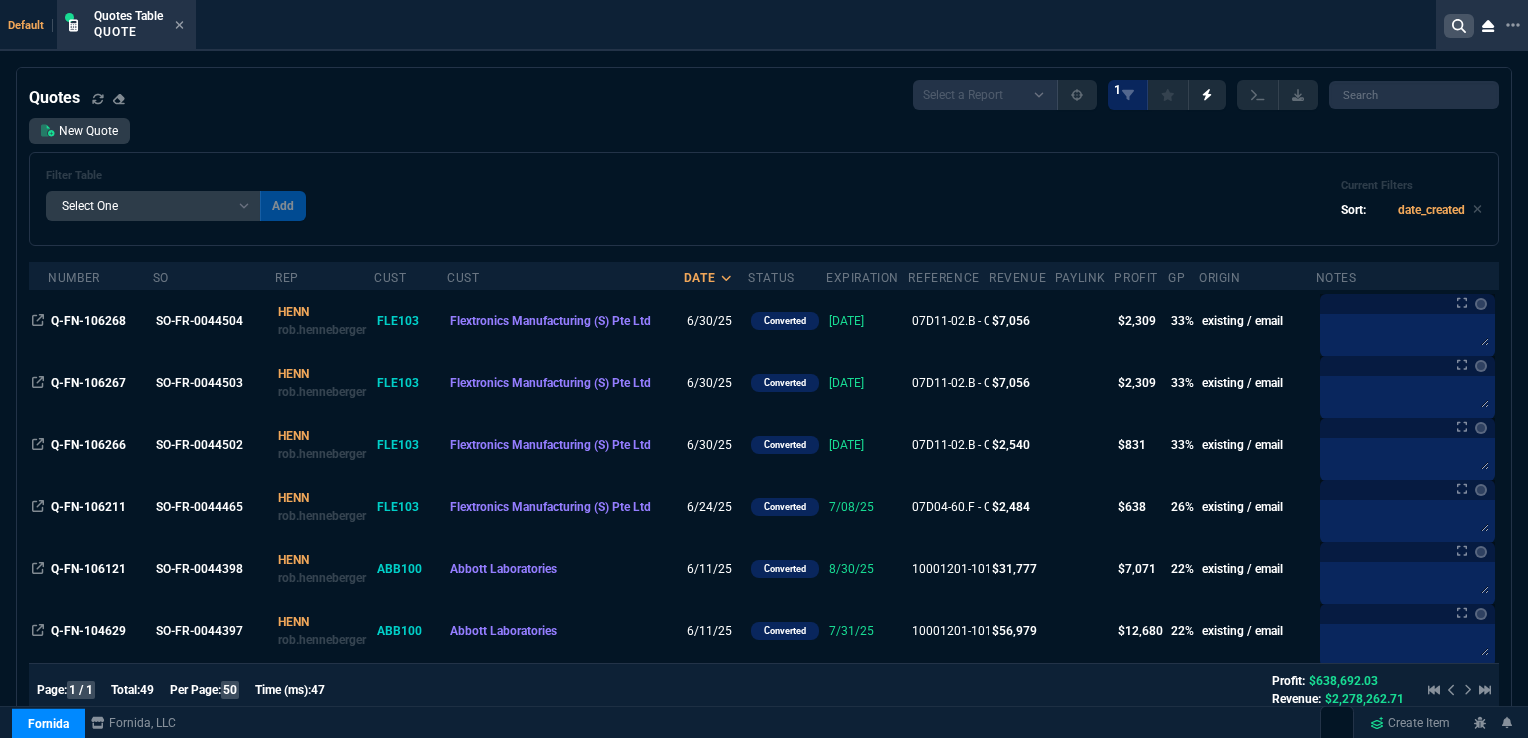 click at bounding box center (1459, 26) 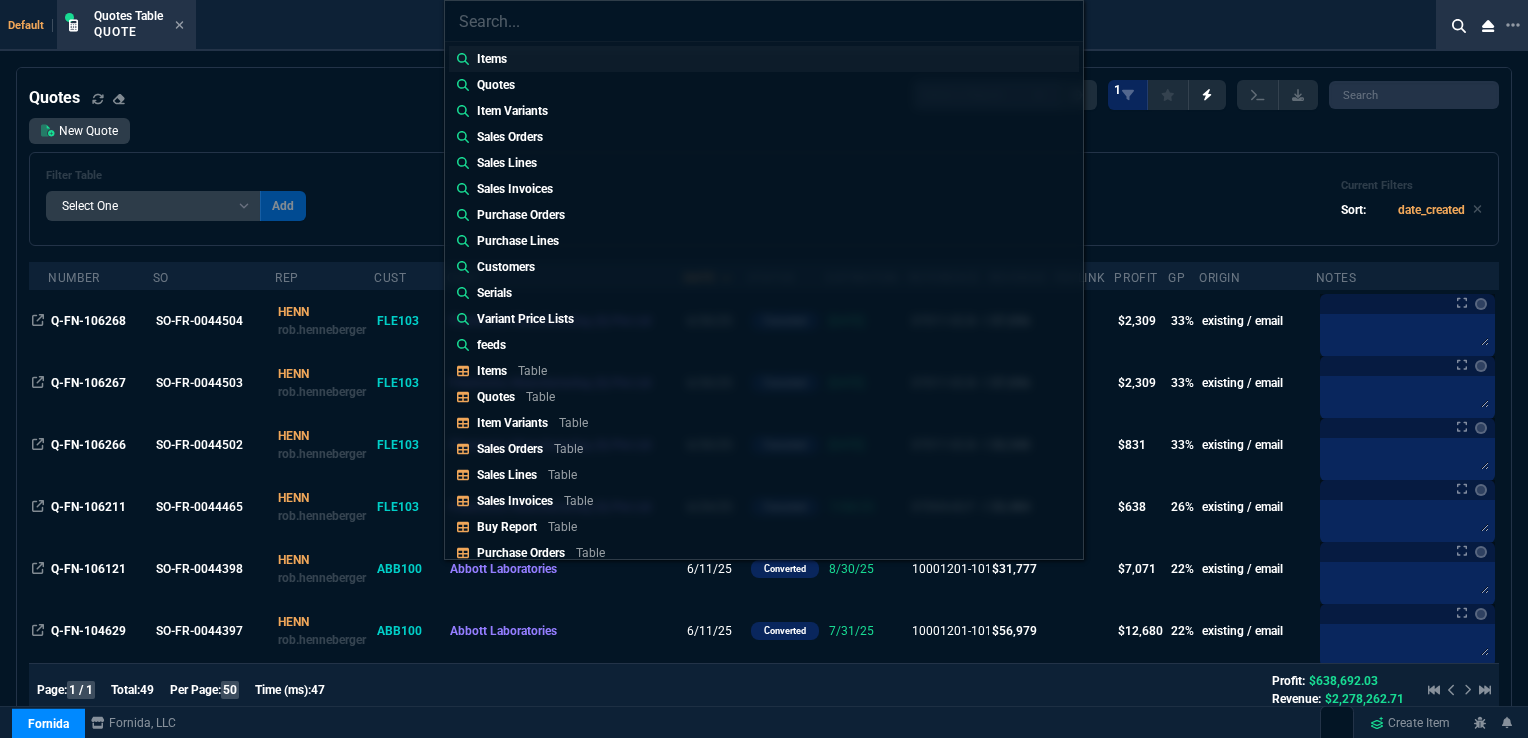 click on "Items" at bounding box center [496, 59] 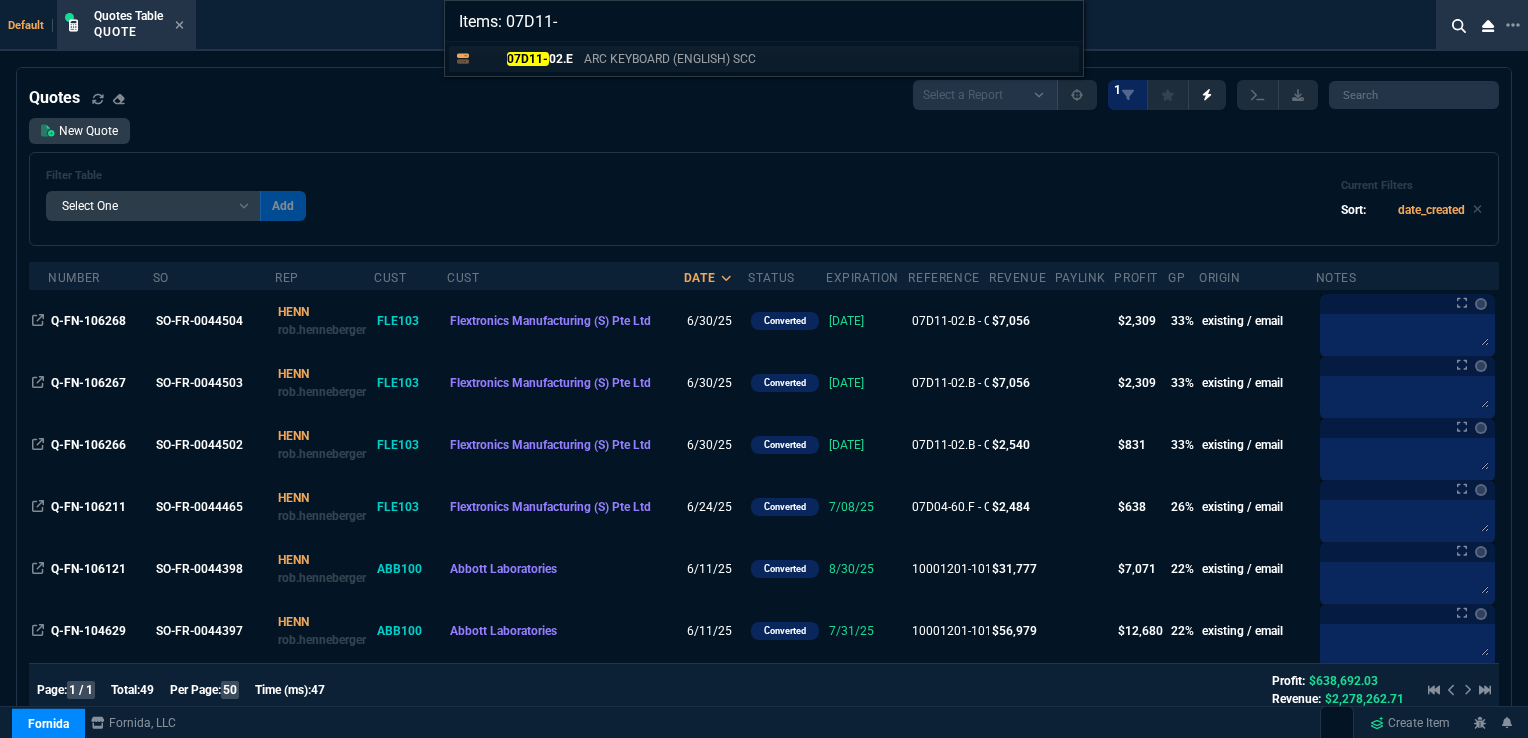 type on "Items: 07D11-" 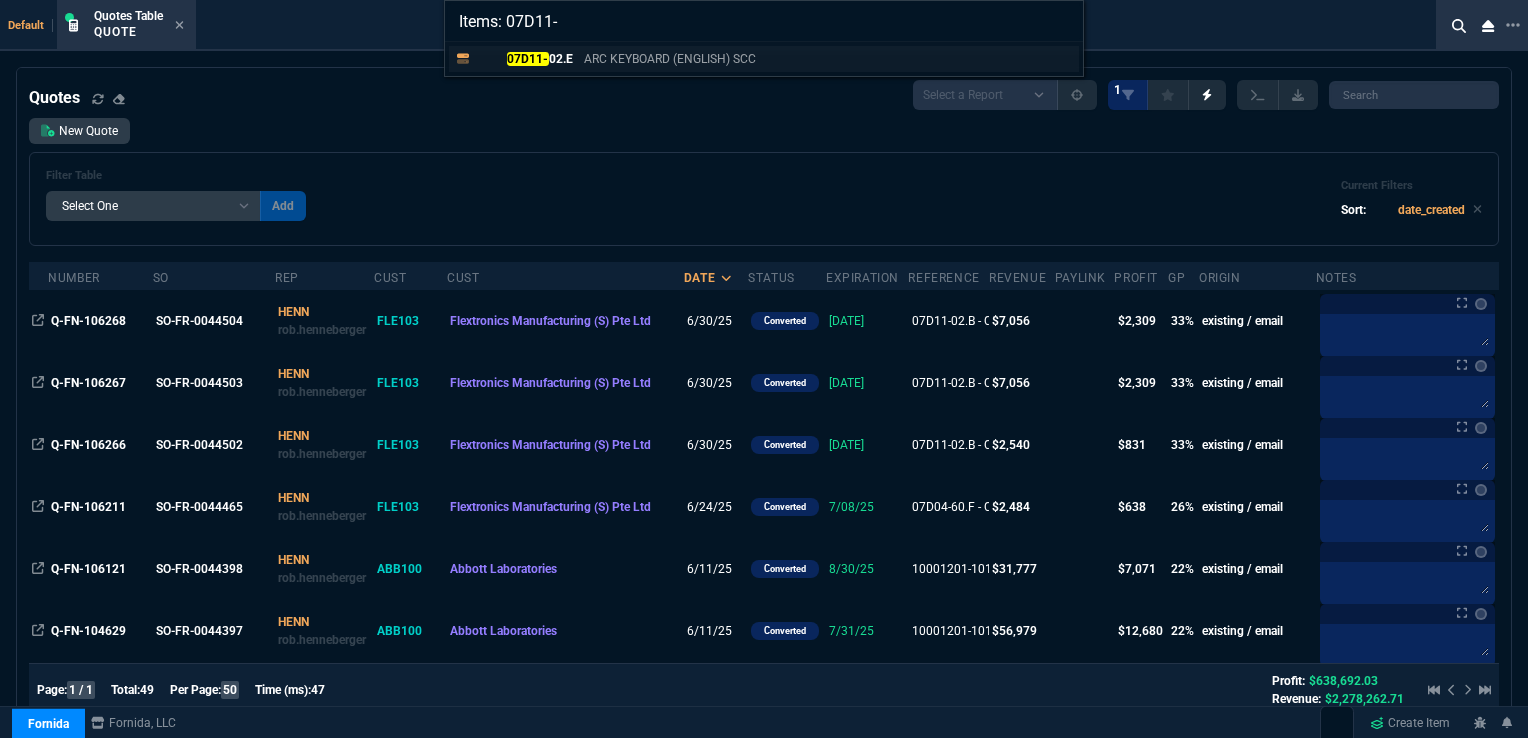 click on "07D11- 02.E" at bounding box center (525, 59) 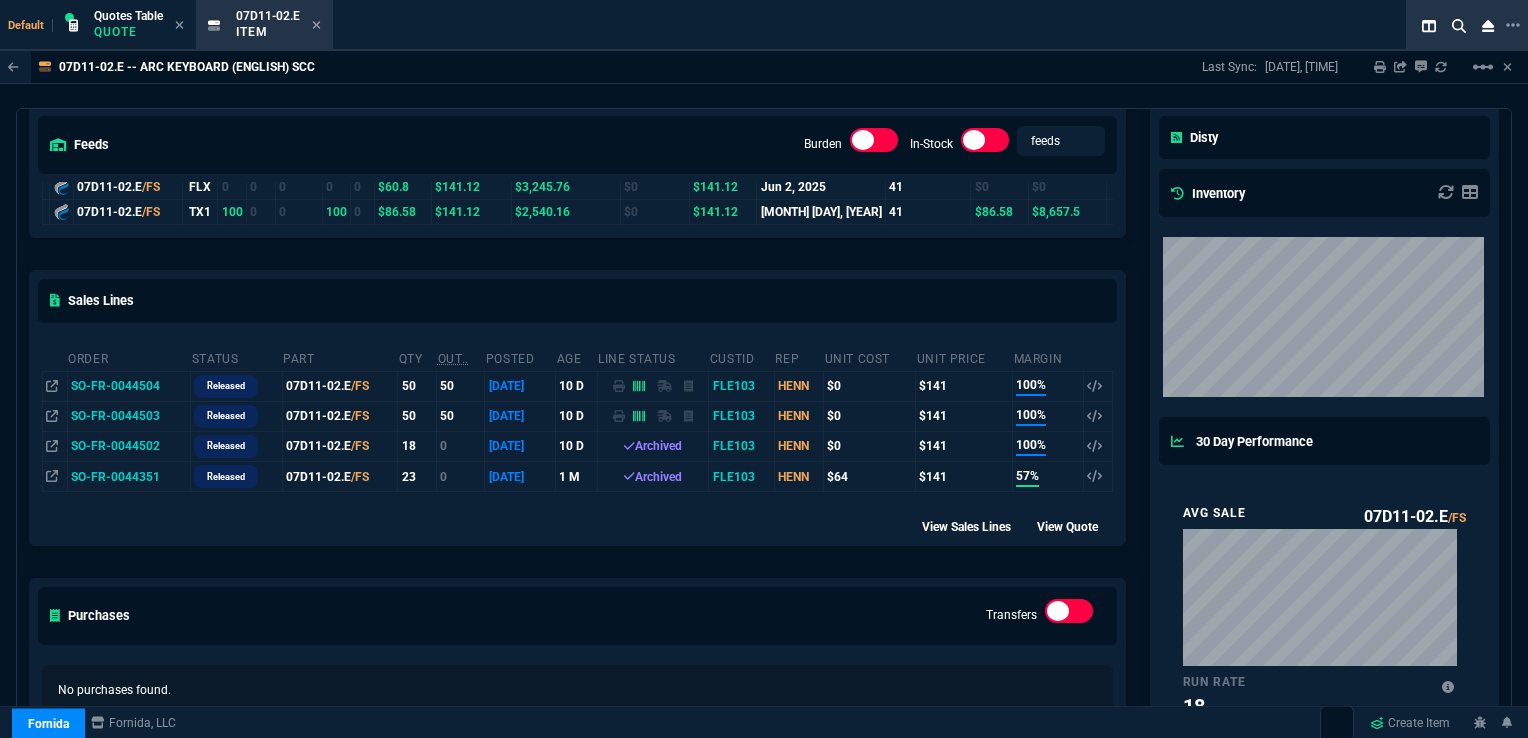 scroll, scrollTop: 300, scrollLeft: 0, axis: vertical 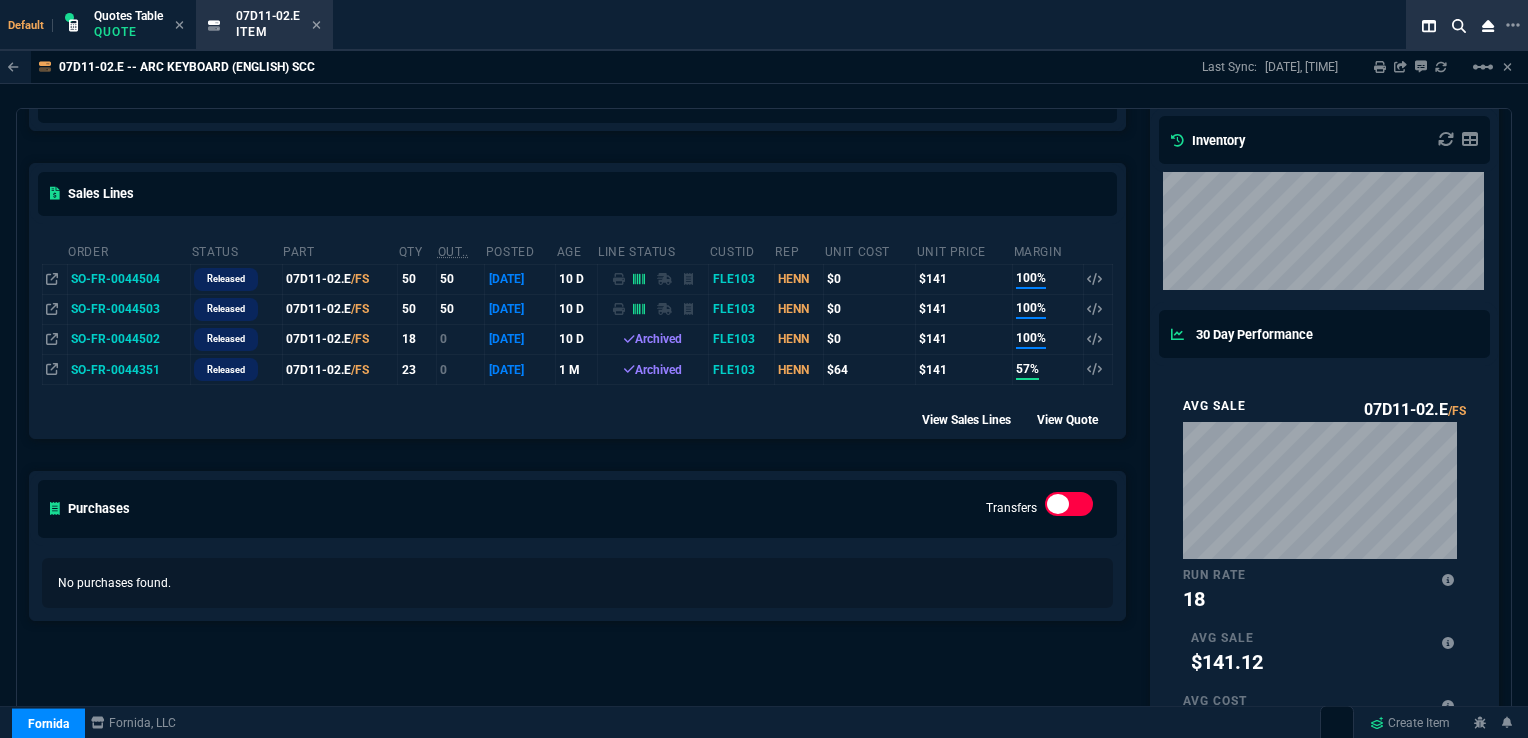 click on "07D11-02.E /FS" at bounding box center (340, 279) 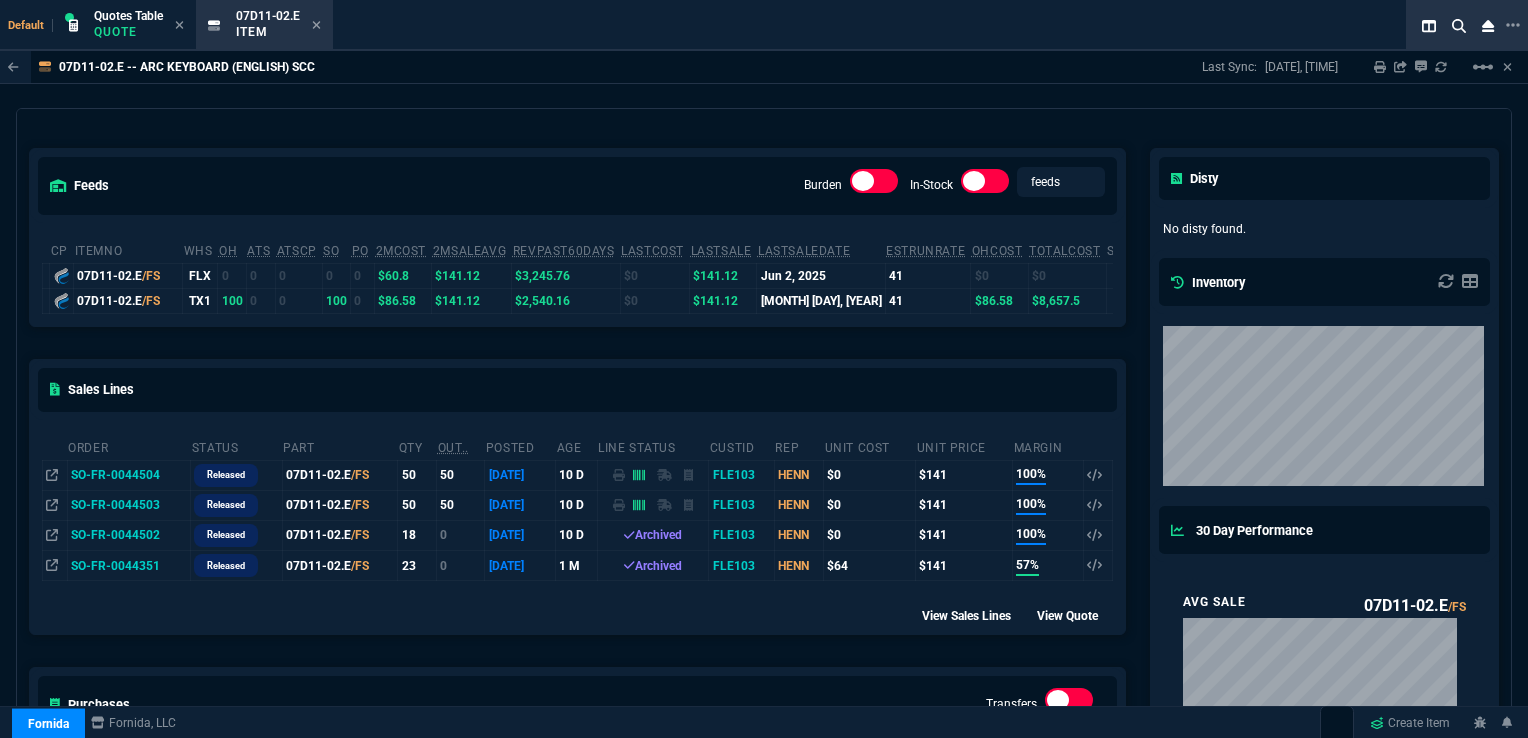 scroll, scrollTop: 0, scrollLeft: 0, axis: both 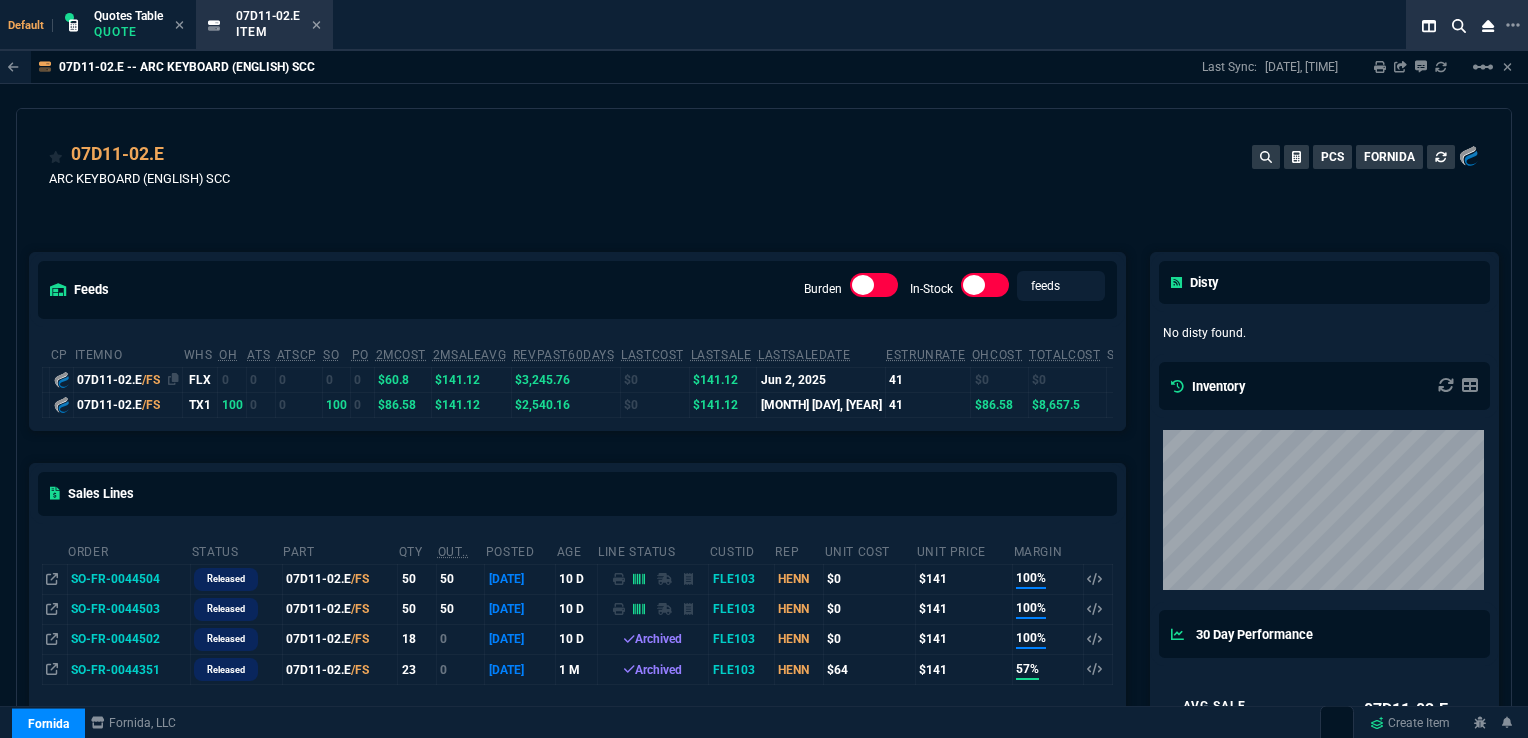click on "07D11-02.E  /FS" at bounding box center (128, 380) 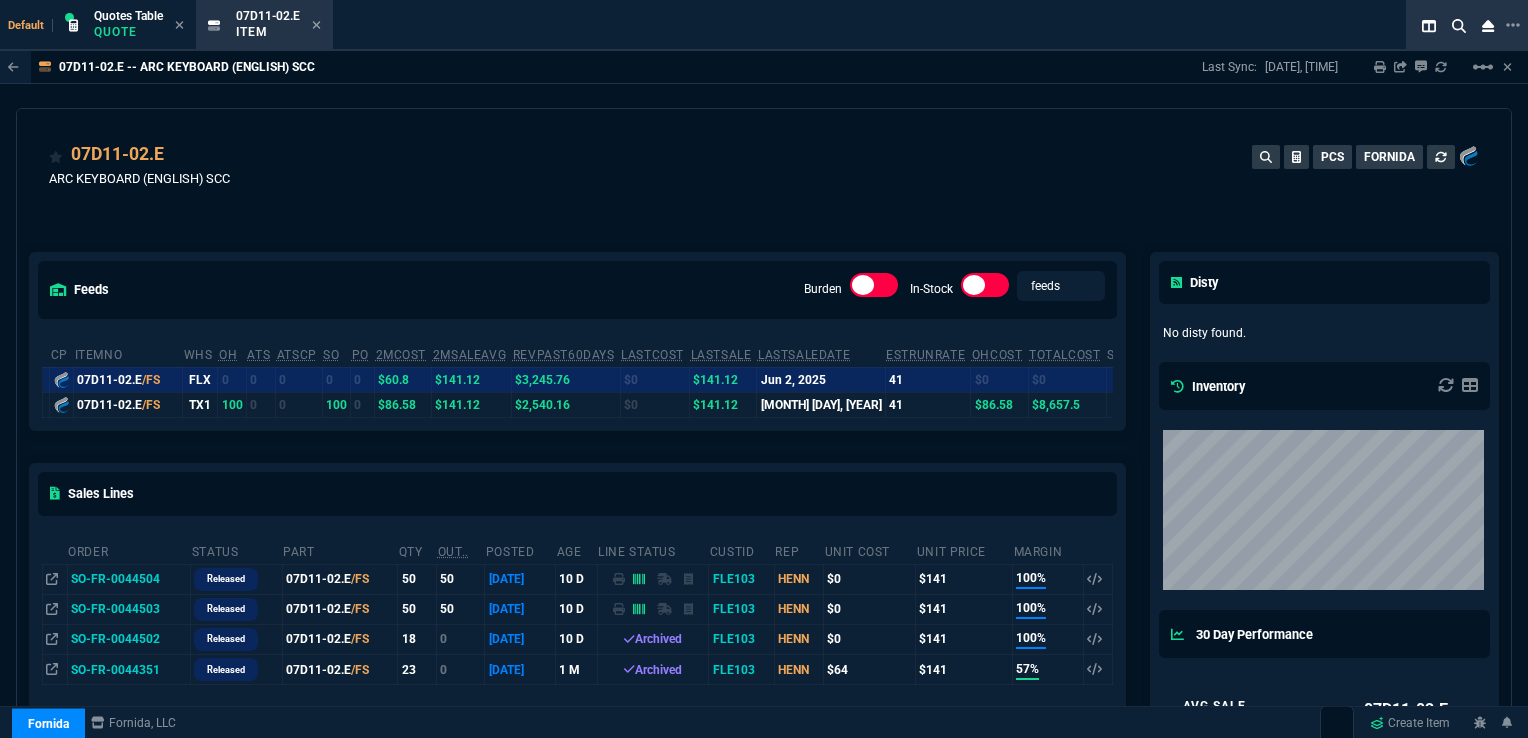 click on "100" at bounding box center (232, 404) 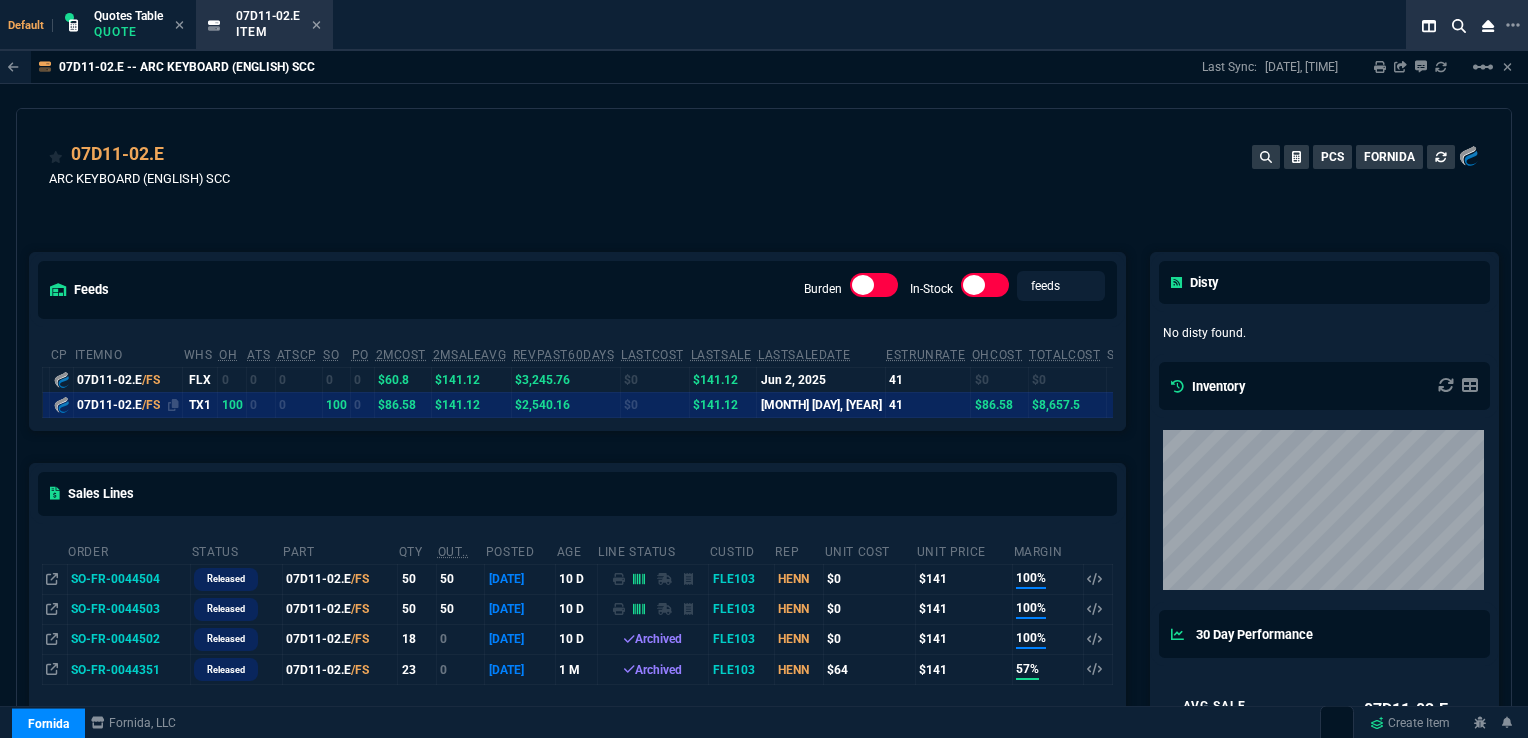 click on "07D11-02.E  /FS" at bounding box center (128, 405) 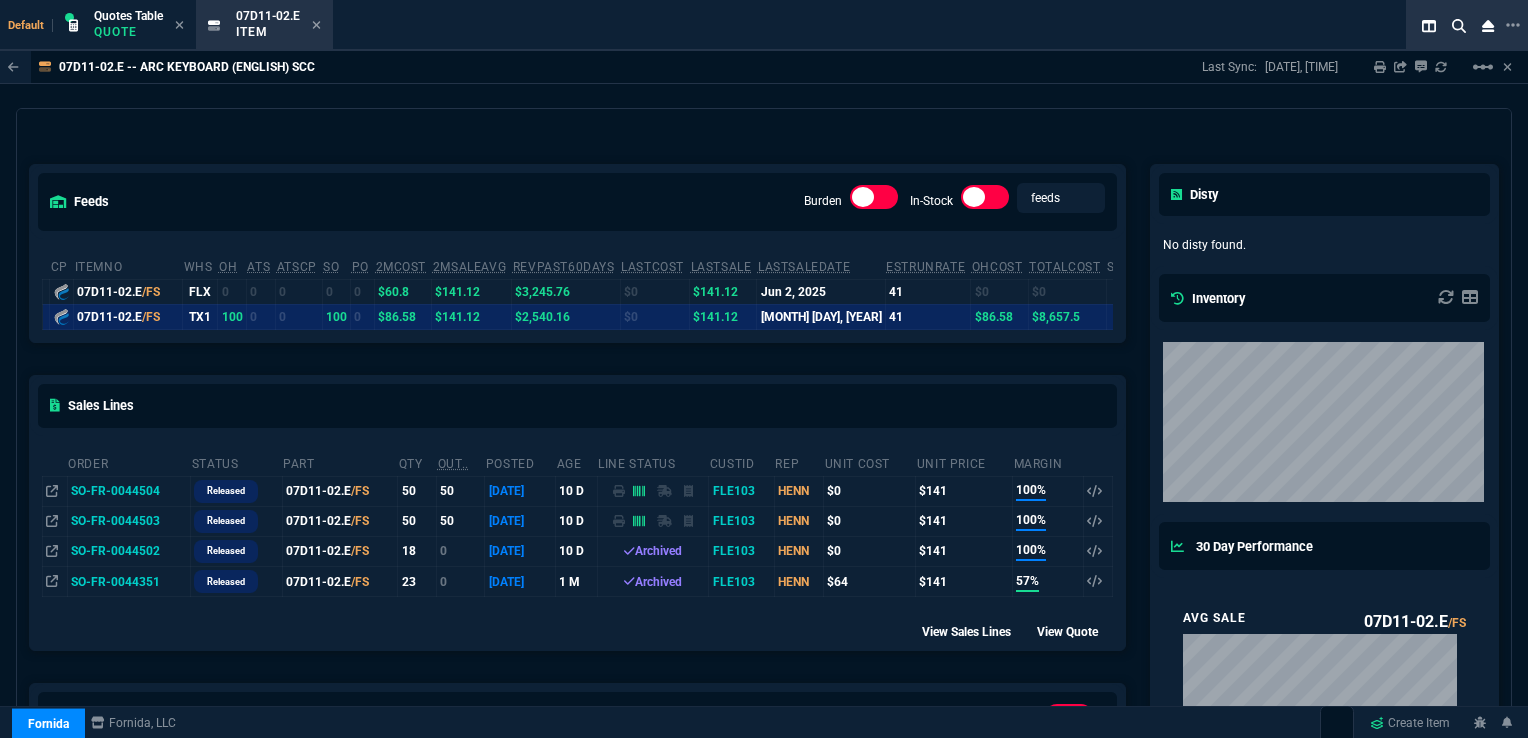 scroll, scrollTop: 300, scrollLeft: 0, axis: vertical 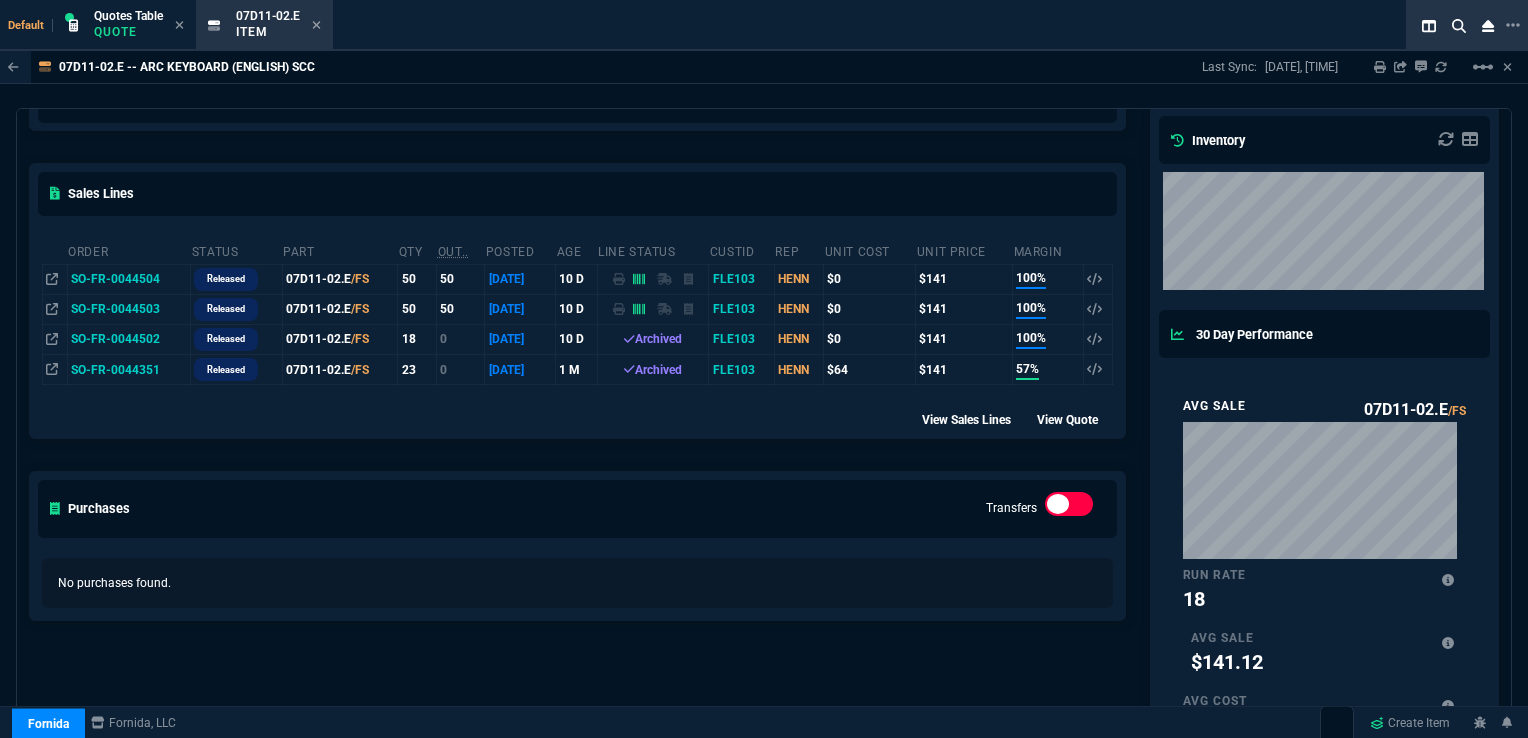 click on "SO-FR-0044351" at bounding box center (128, 279) 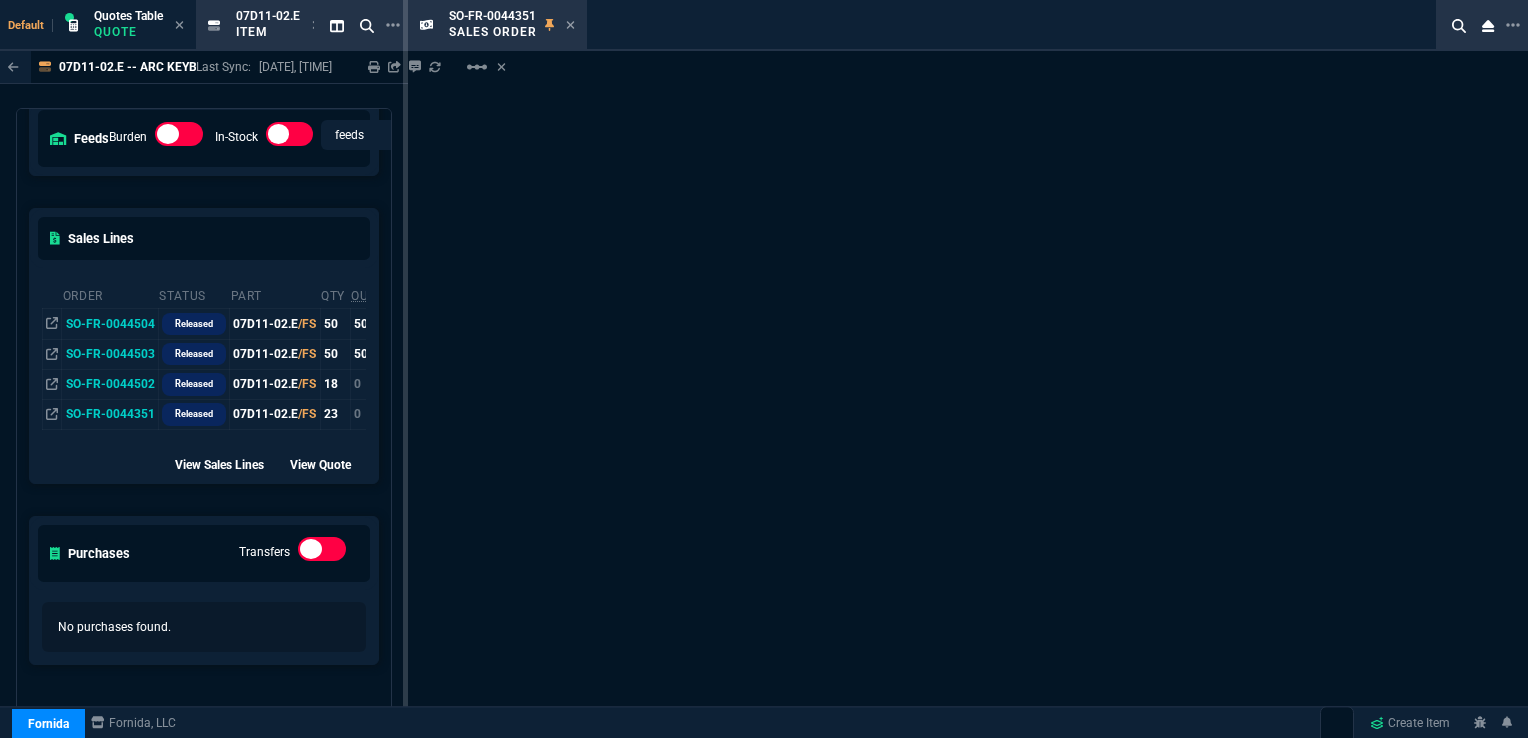 scroll, scrollTop: 308, scrollLeft: 0, axis: vertical 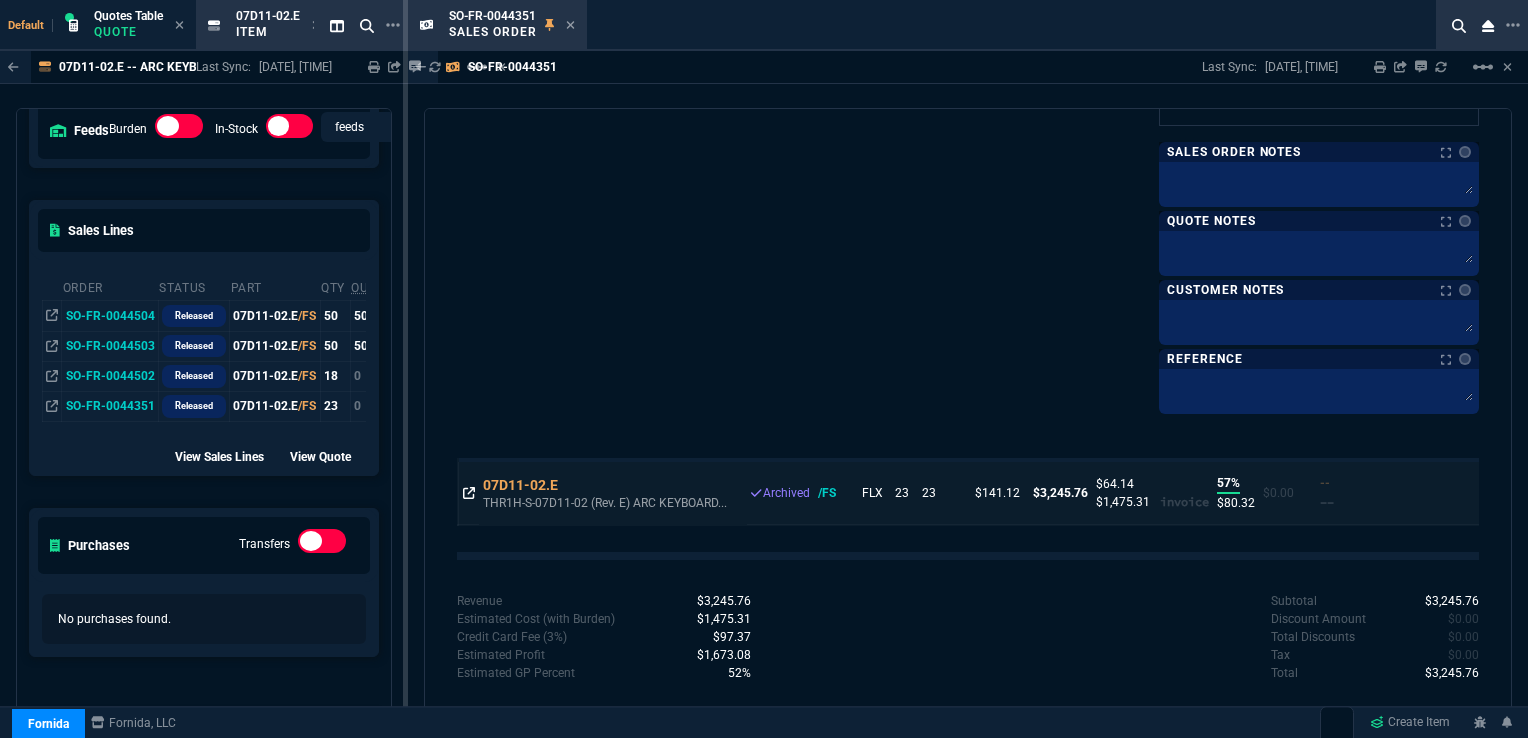 click at bounding box center [469, 493] 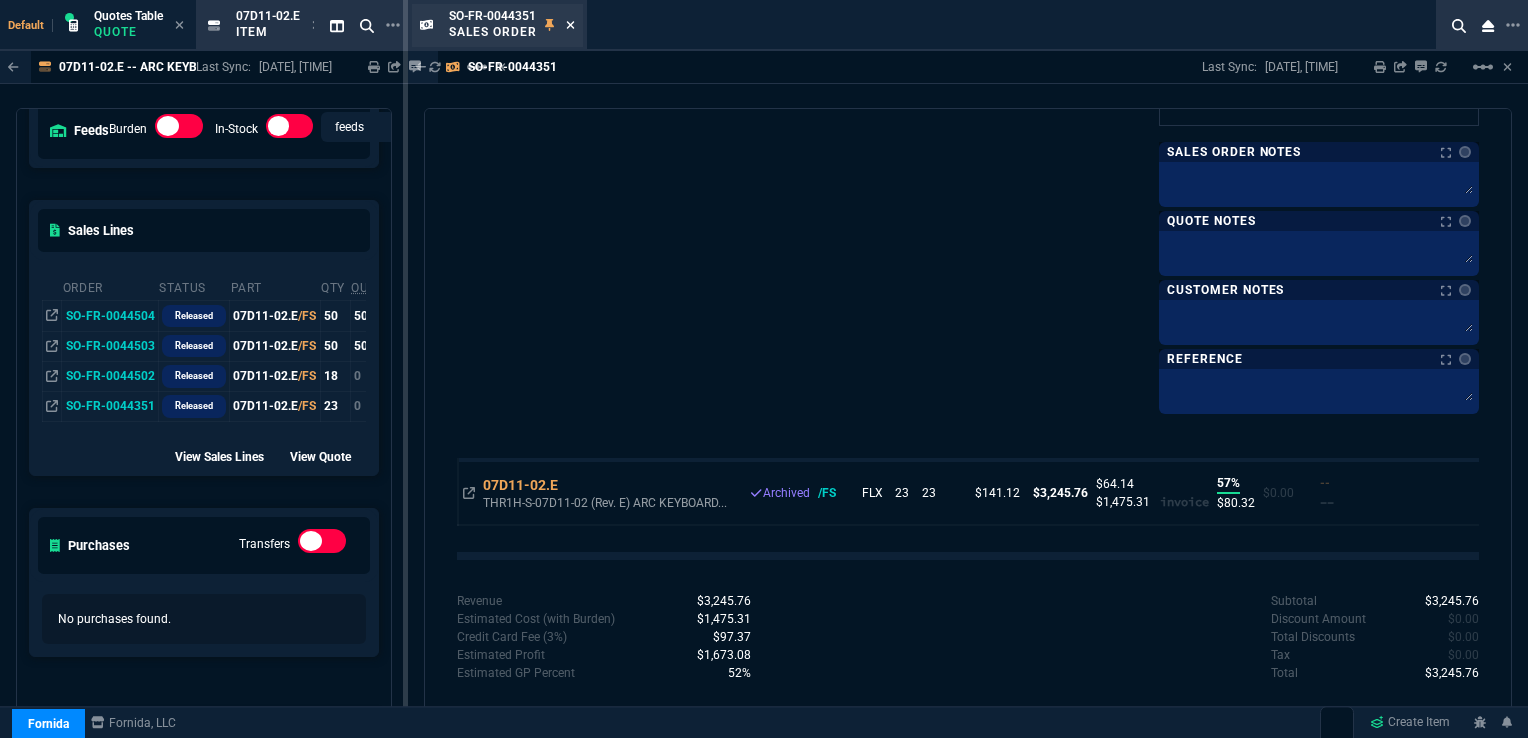 click at bounding box center (571, 25) 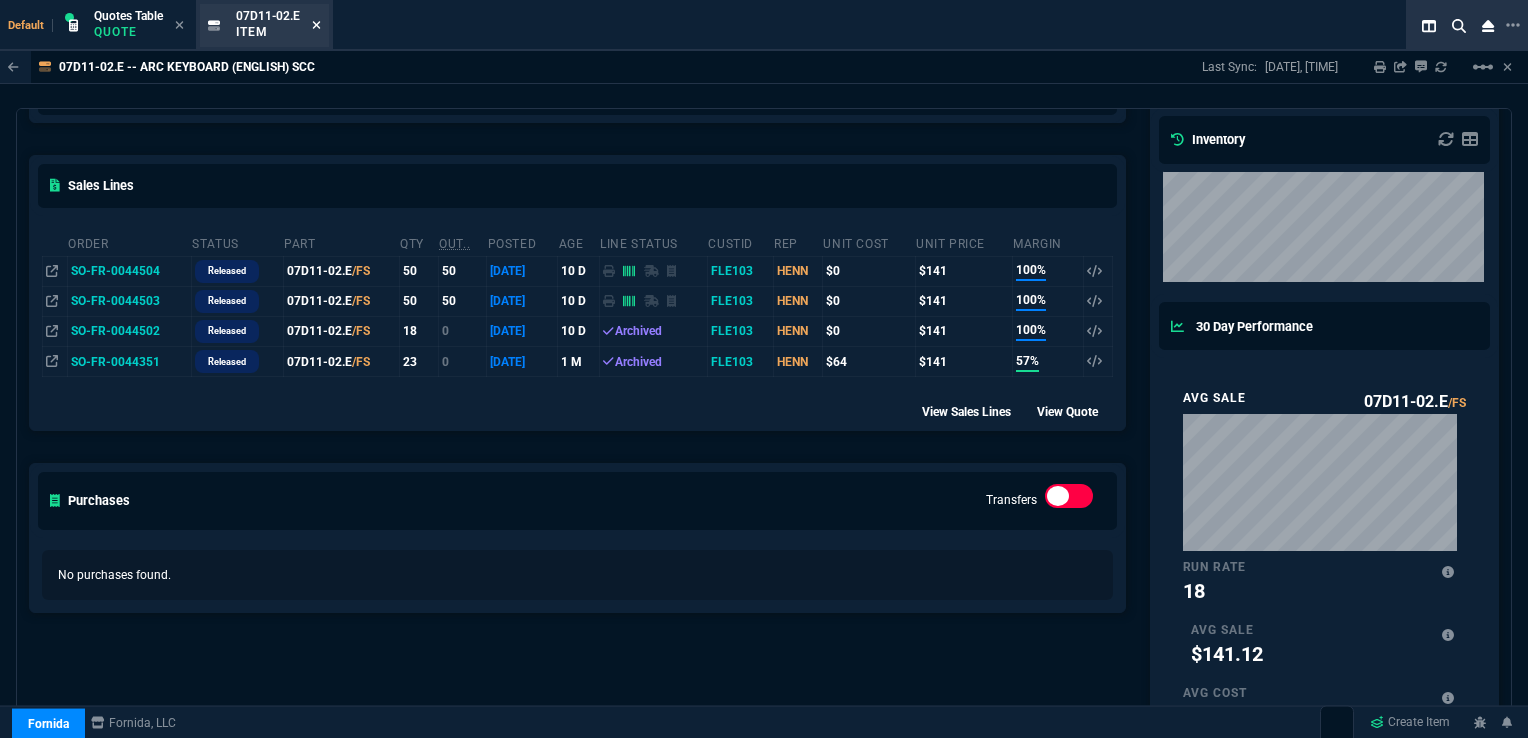 click at bounding box center [317, 25] 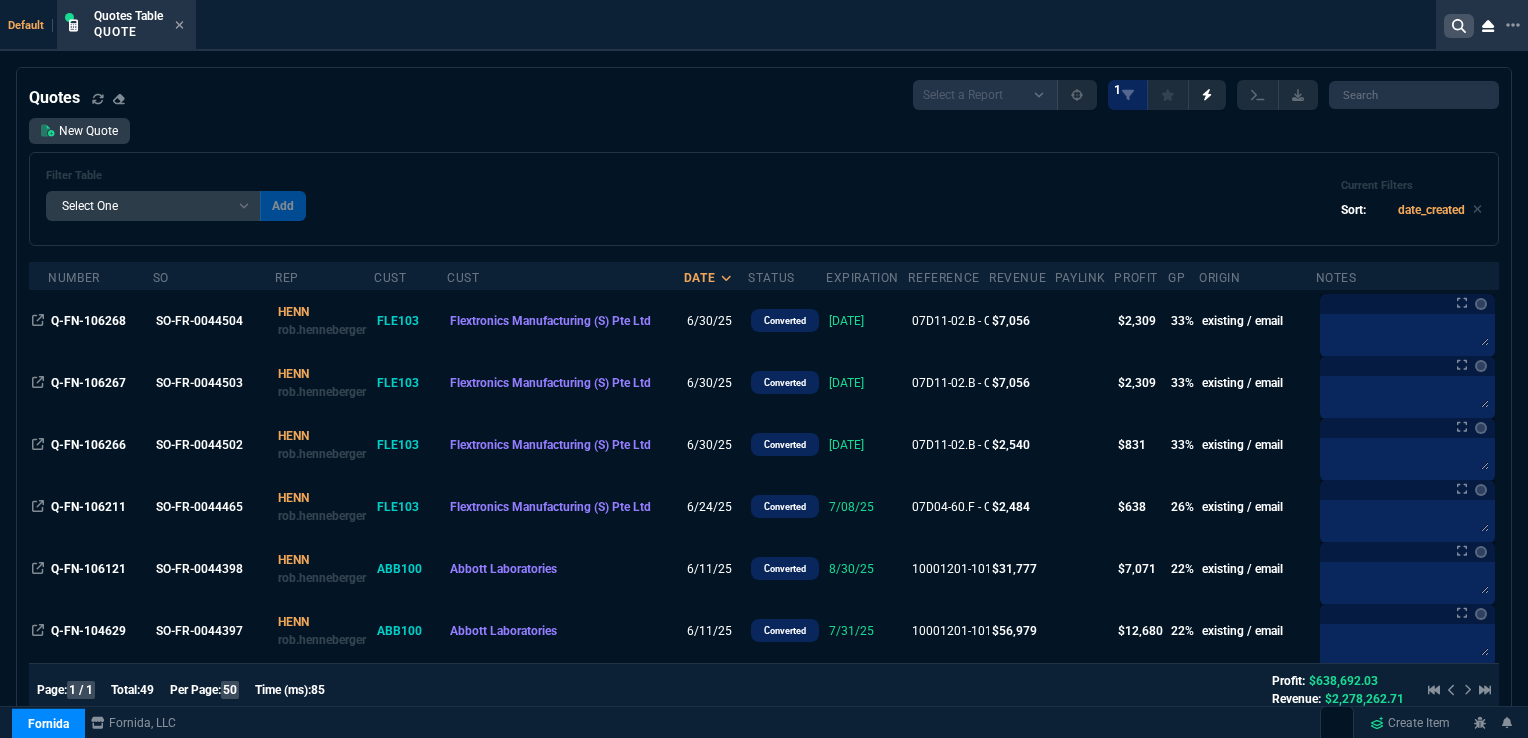 click at bounding box center (1459, 26) 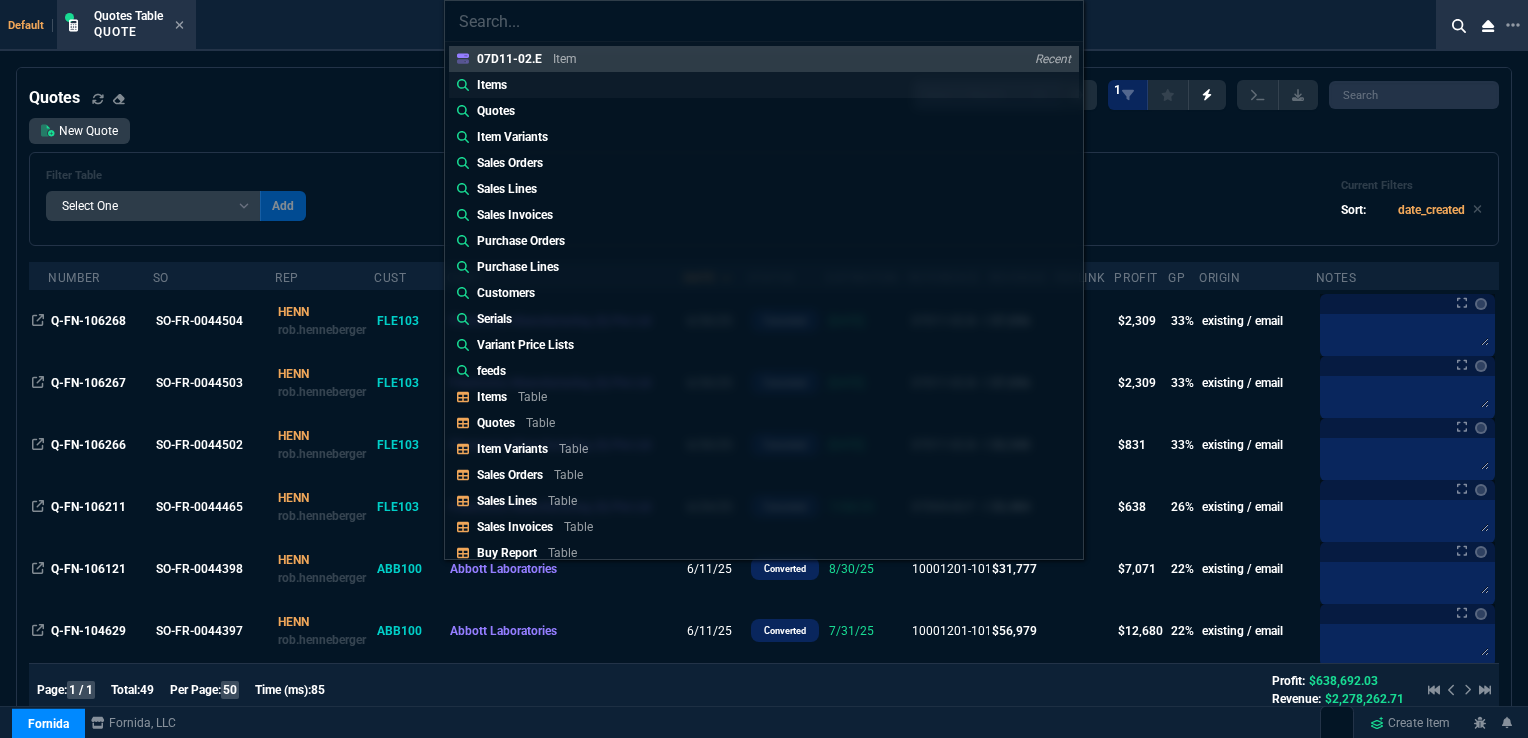 click on "Items" at bounding box center [509, 59] 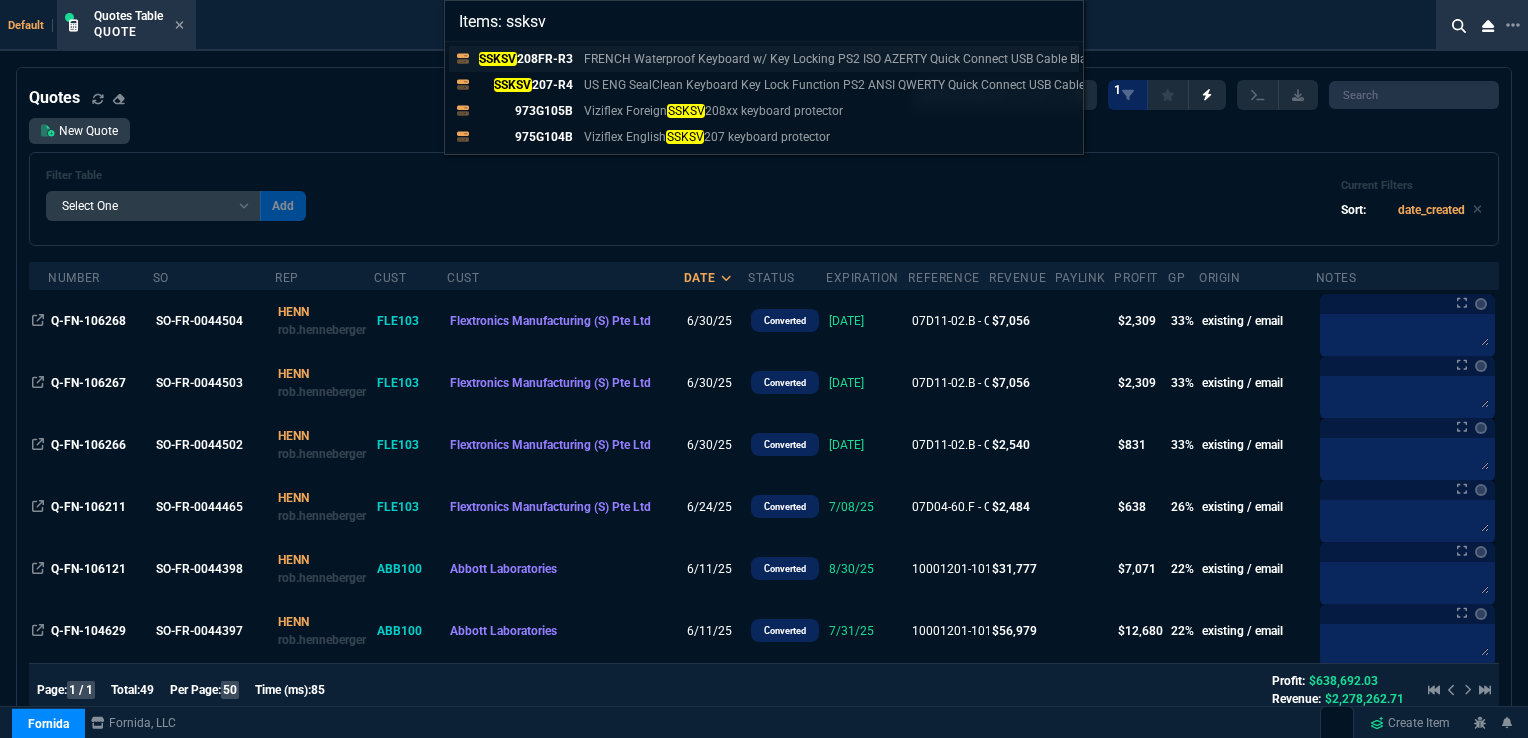 type on "Items: ssksv" 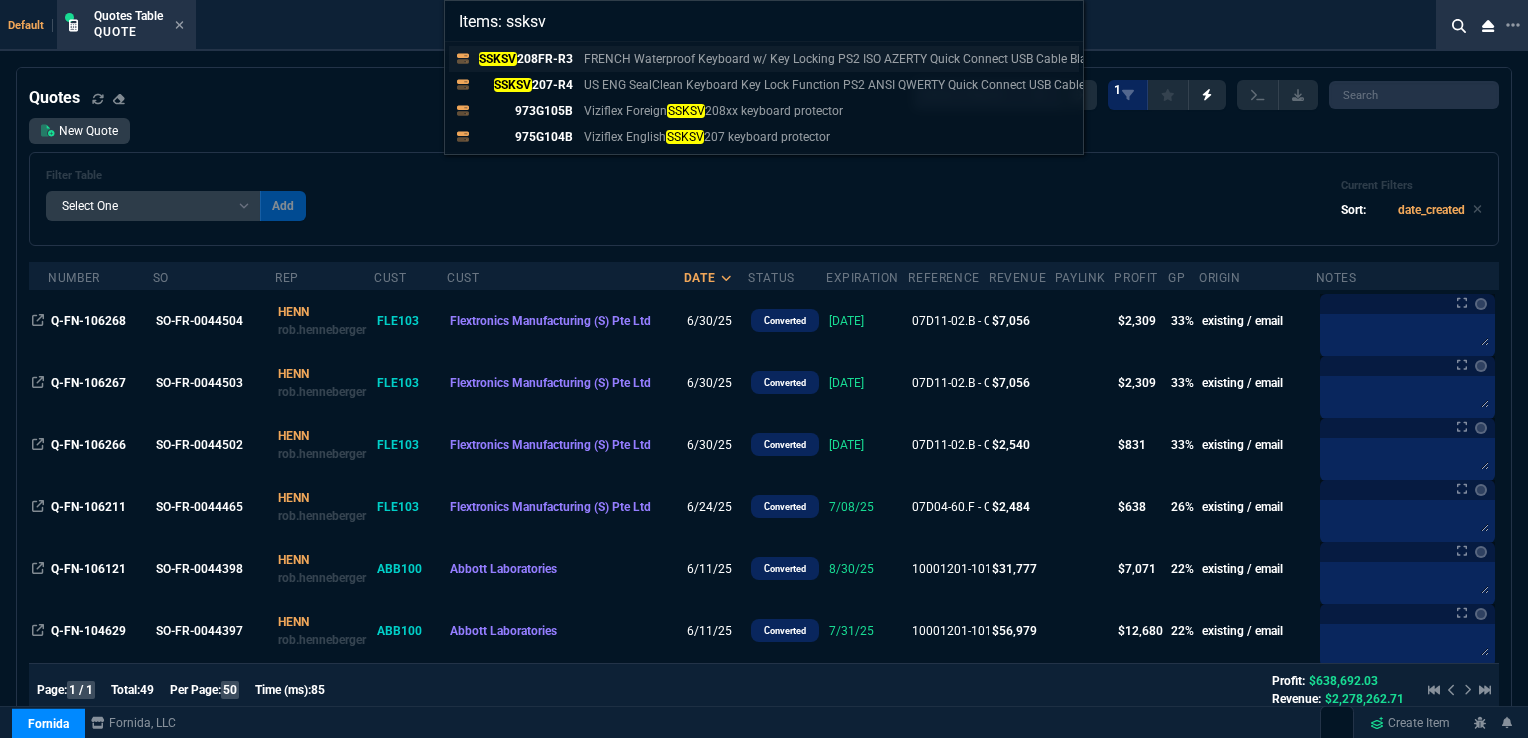 click on "SSKSV 208FR-R3" at bounding box center [525, 59] 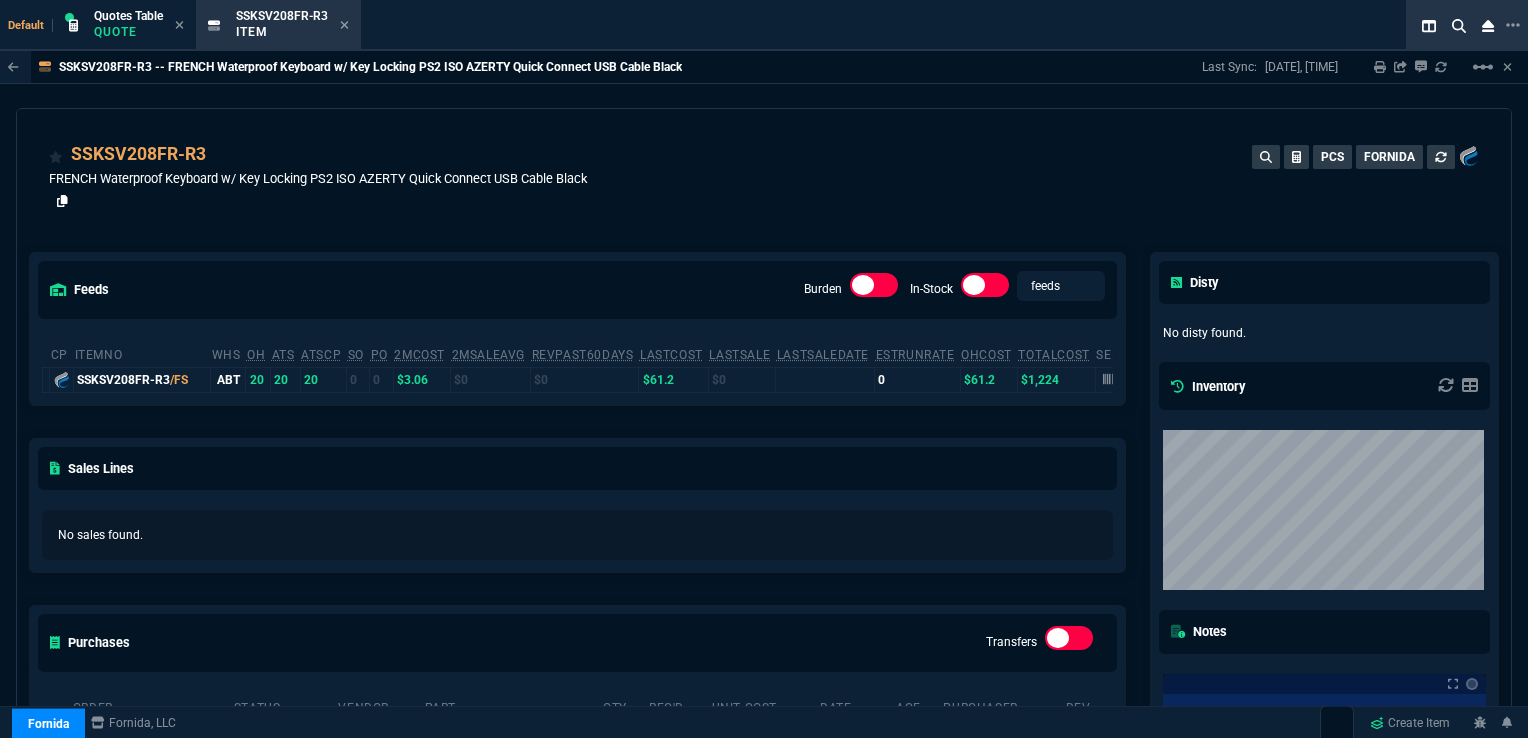 click at bounding box center (62, 201) 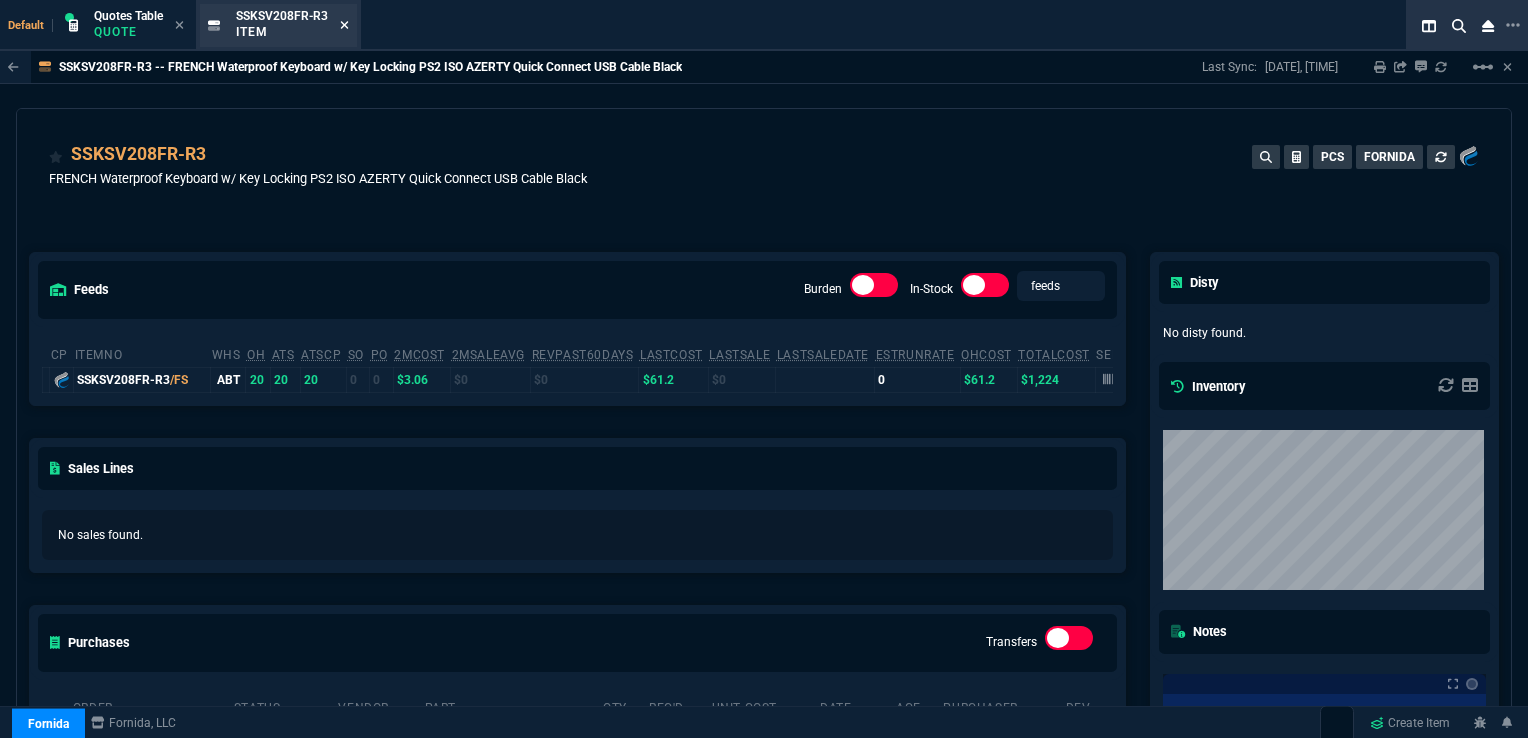 click at bounding box center [344, 25] 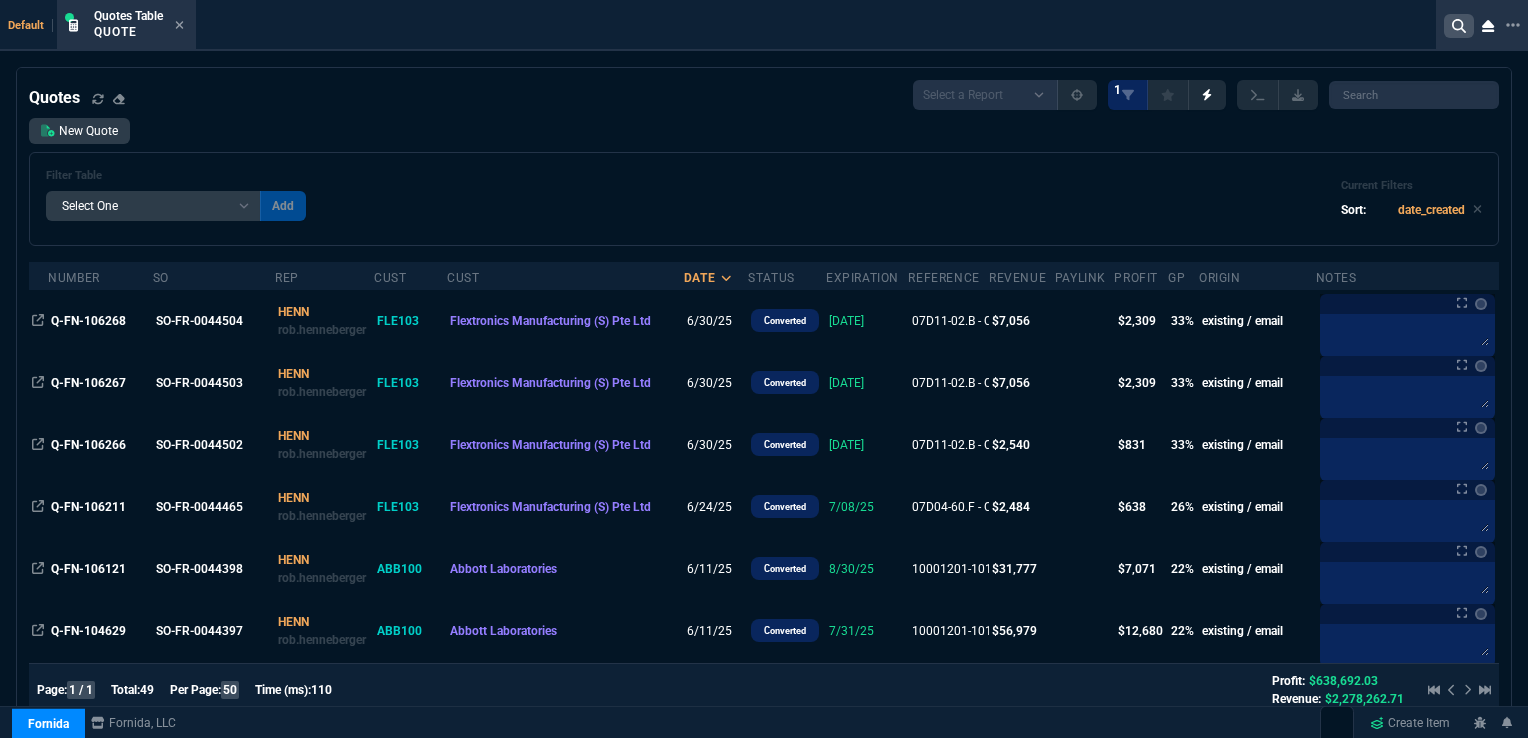 click at bounding box center [1459, 26] 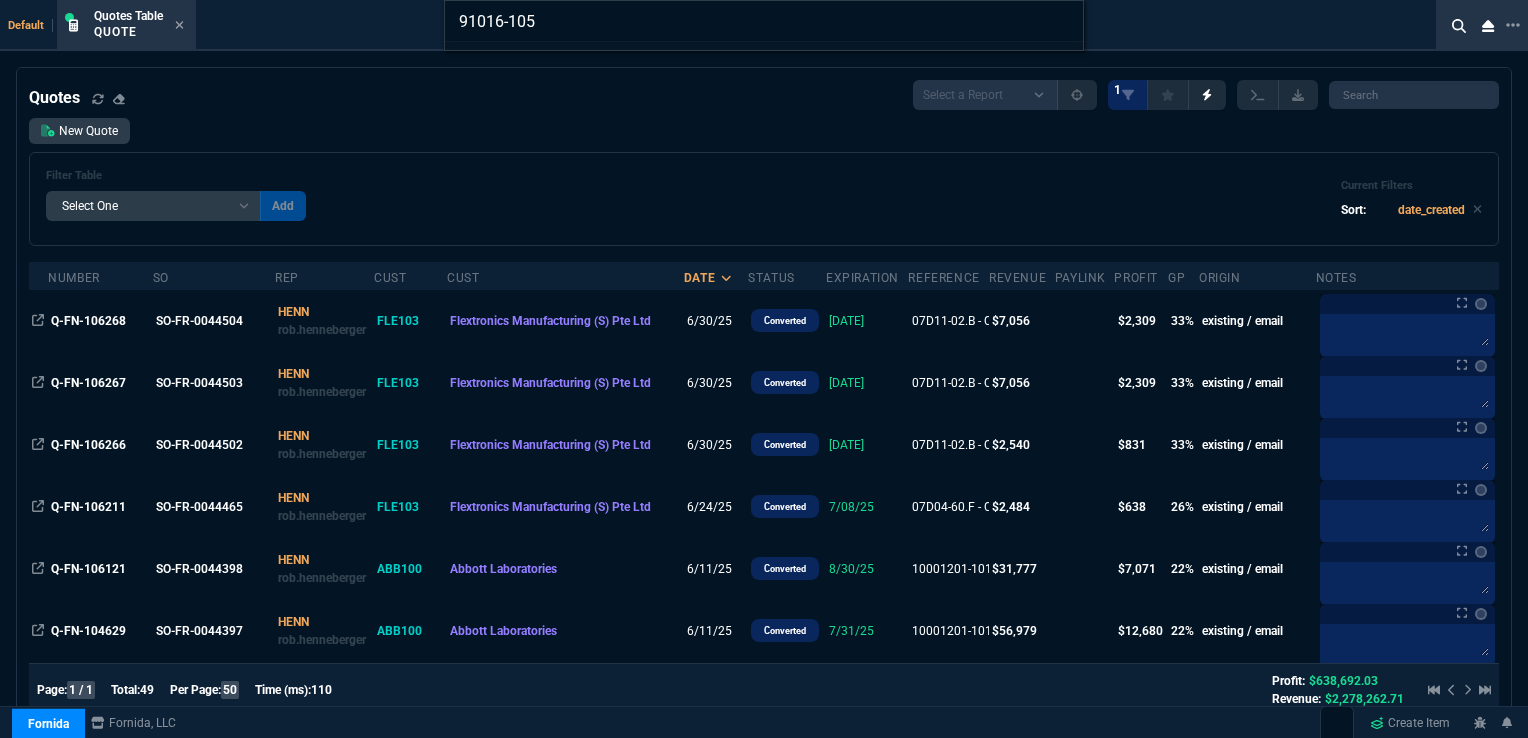 type on "91016-105" 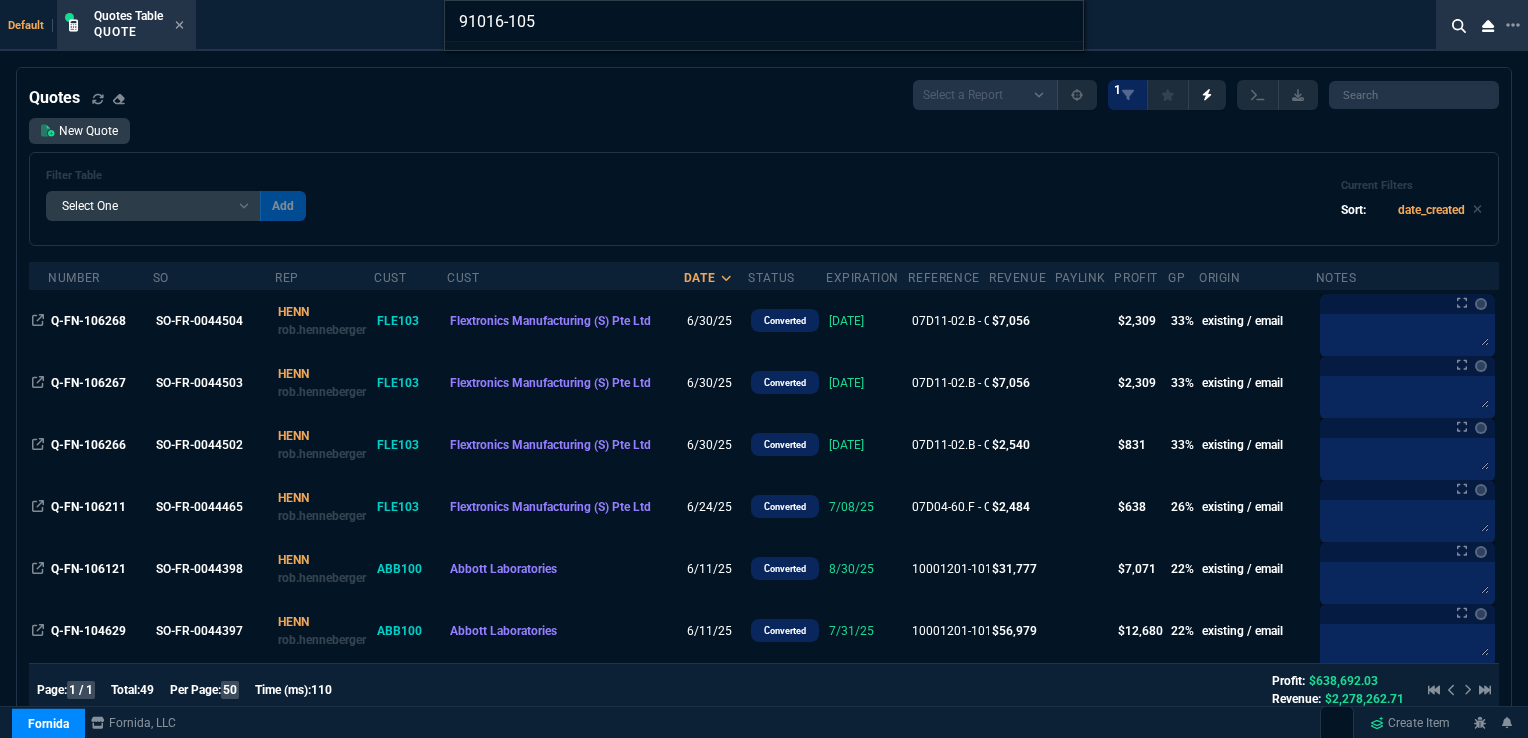 click on "91016-105" at bounding box center (764, 369) 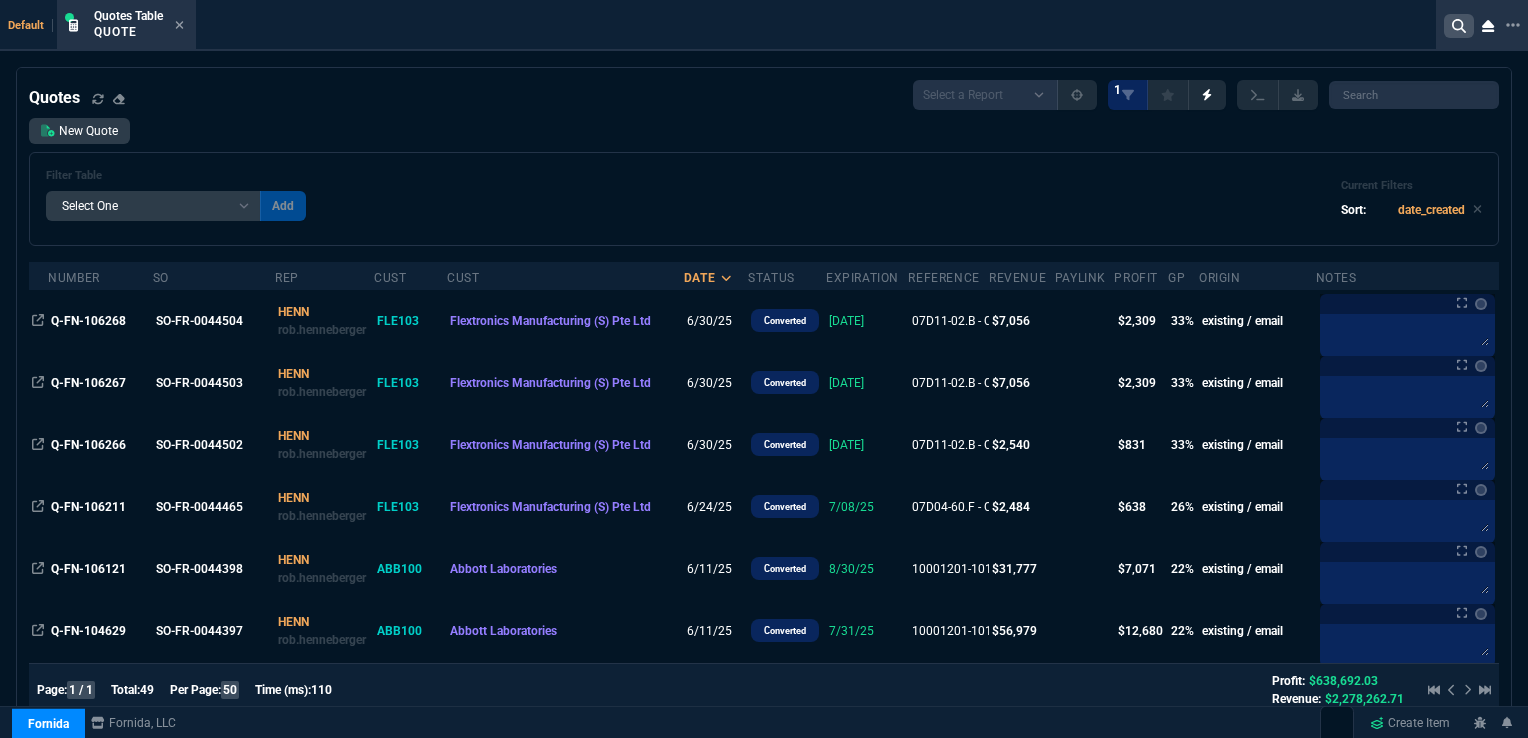 click at bounding box center (1459, 26) 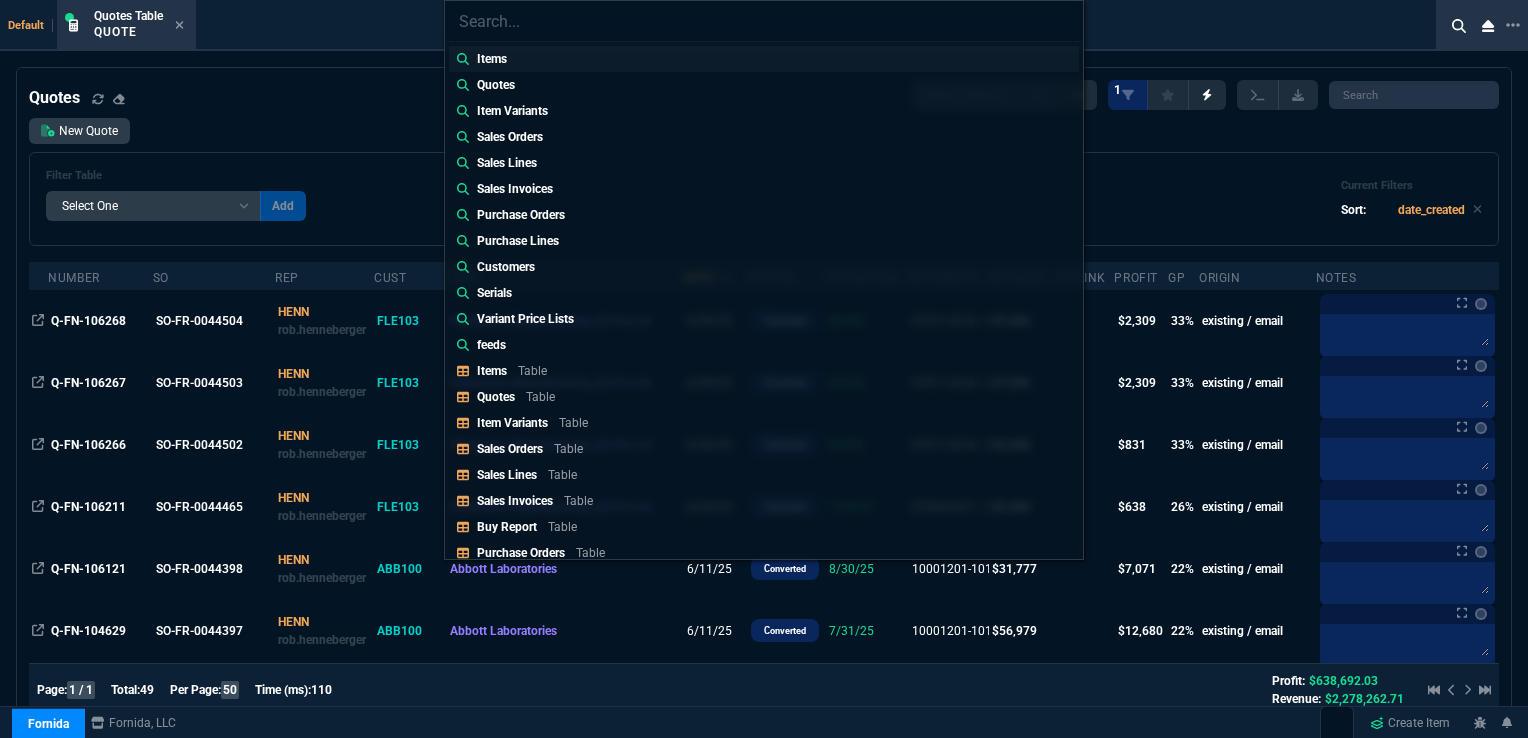 click on "Items" at bounding box center (492, 59) 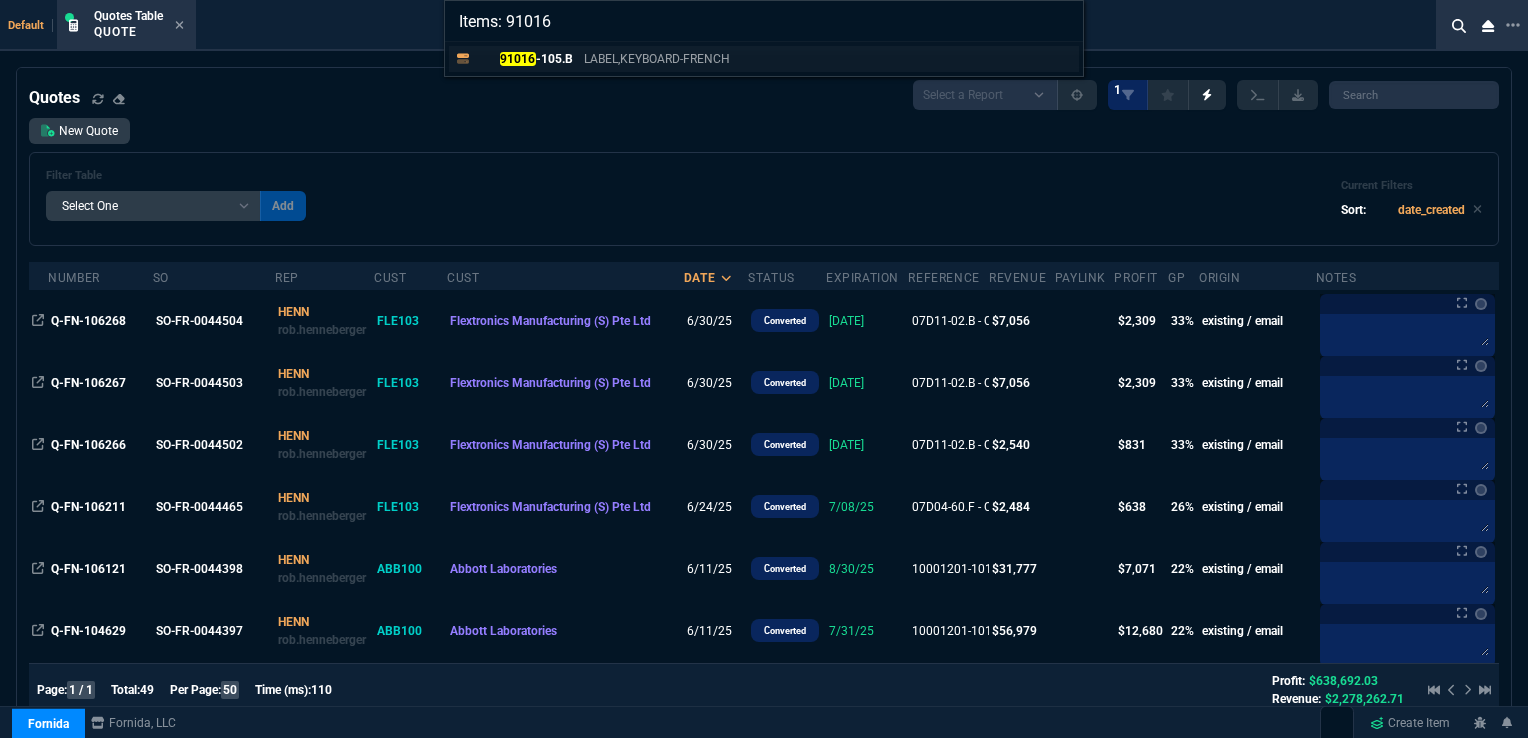 type on "Items: 91016" 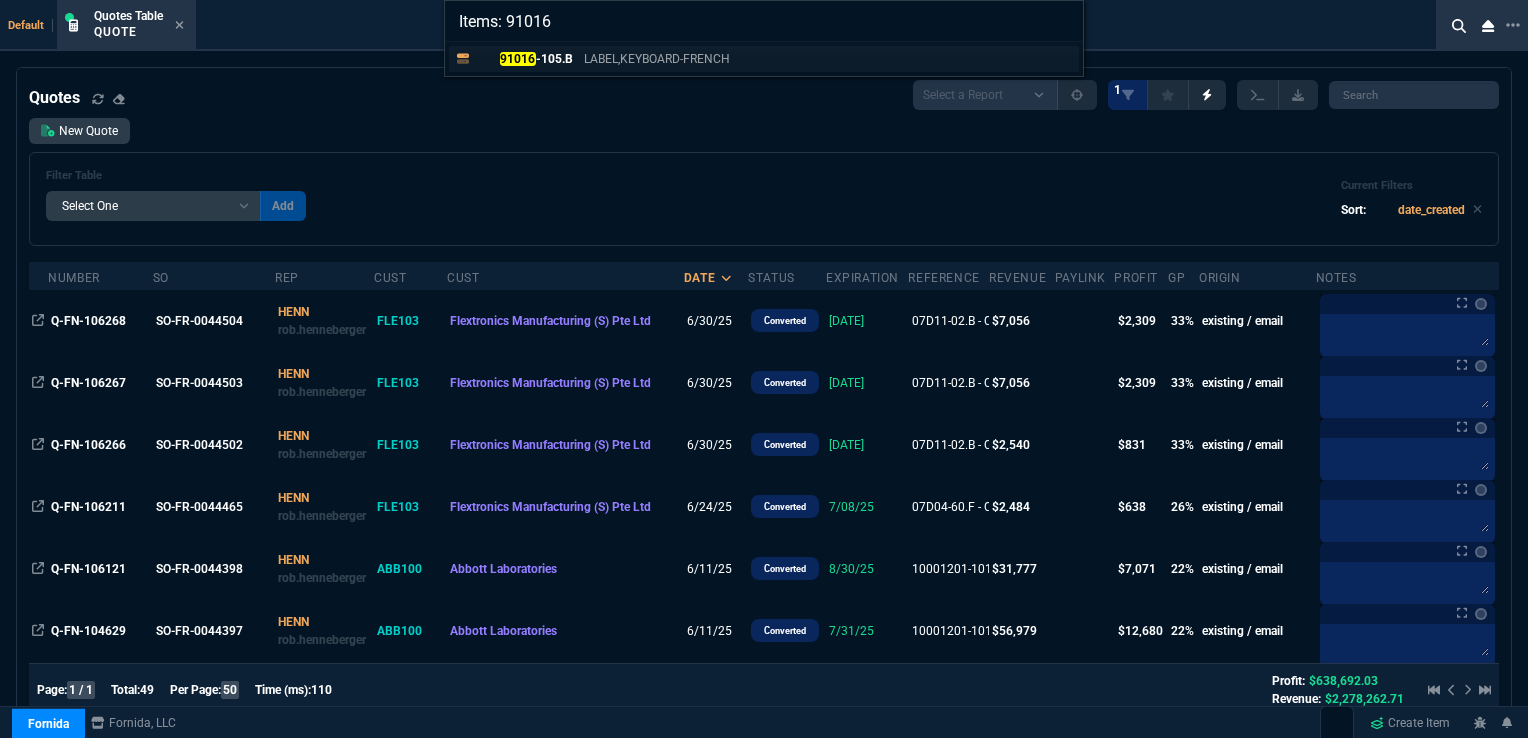 click on "91016 -105.B" at bounding box center (525, 59) 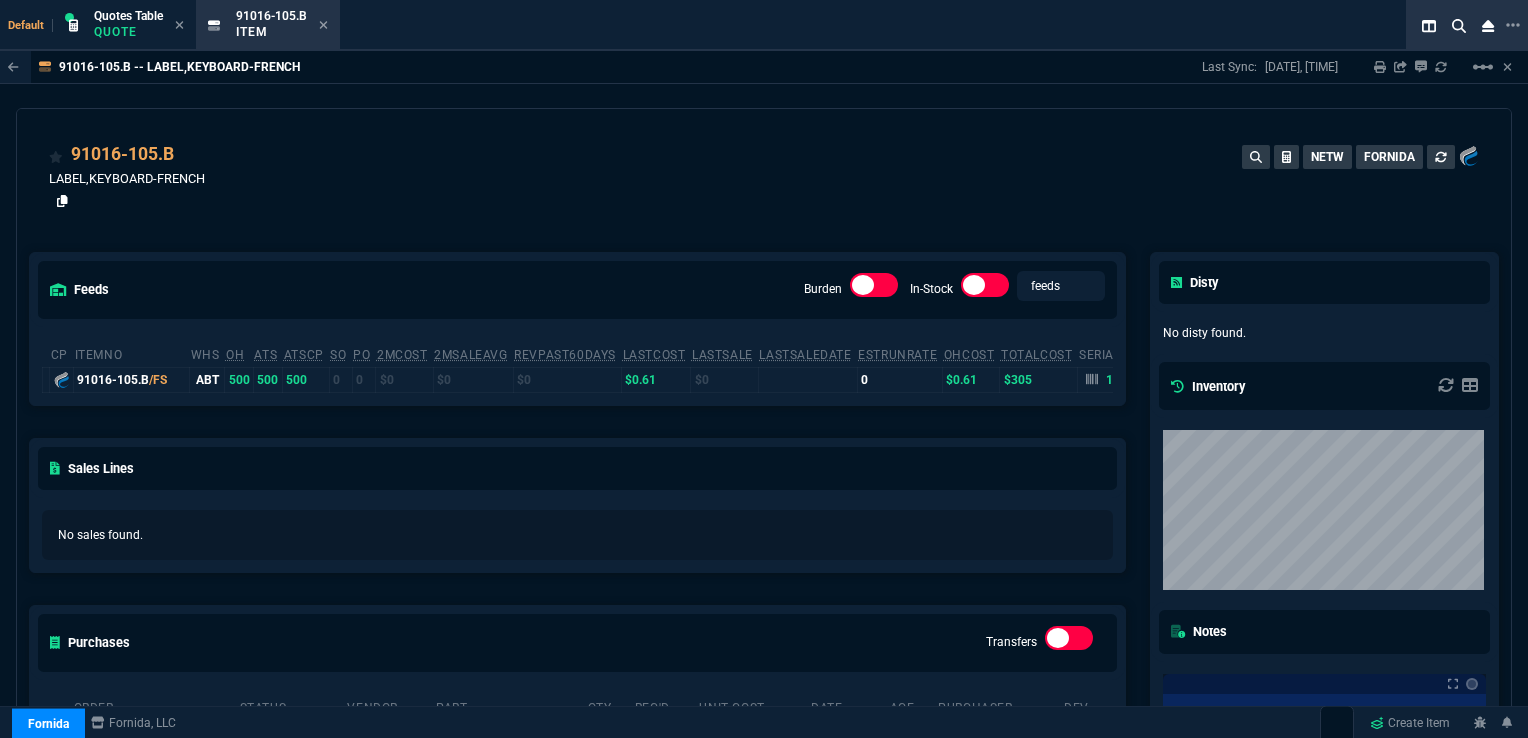 click at bounding box center (62, 201) 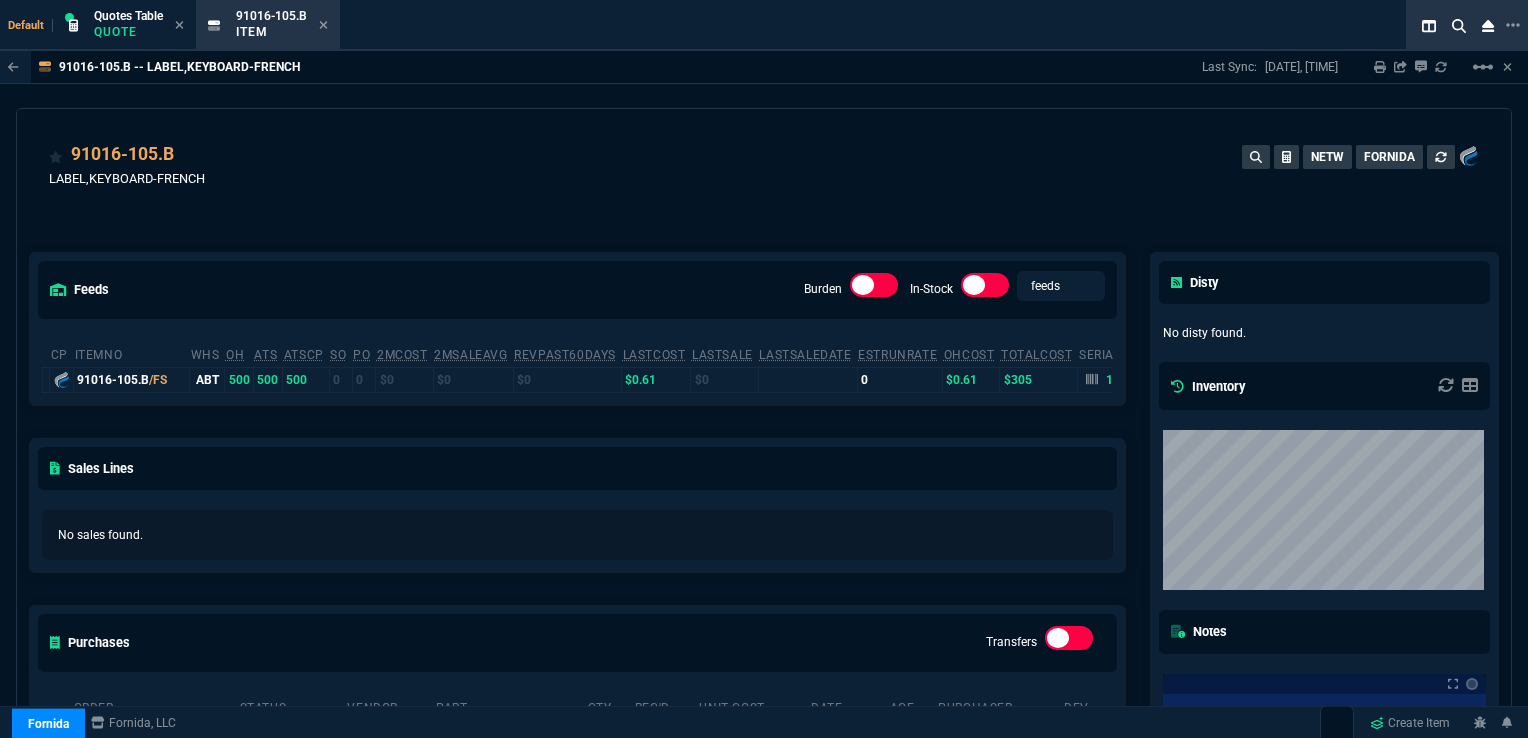 click at bounding box center (323, 25) 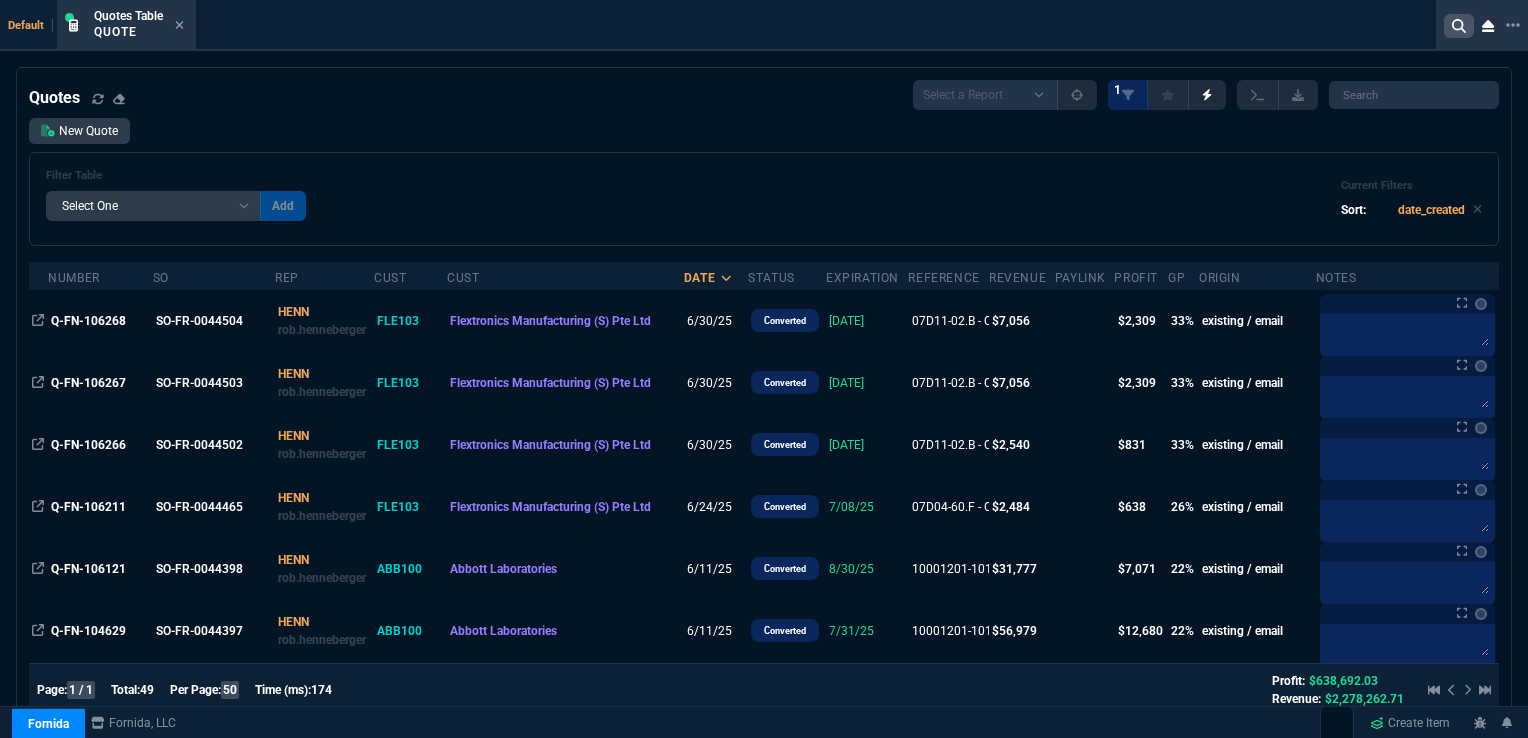 click at bounding box center [1459, 26] 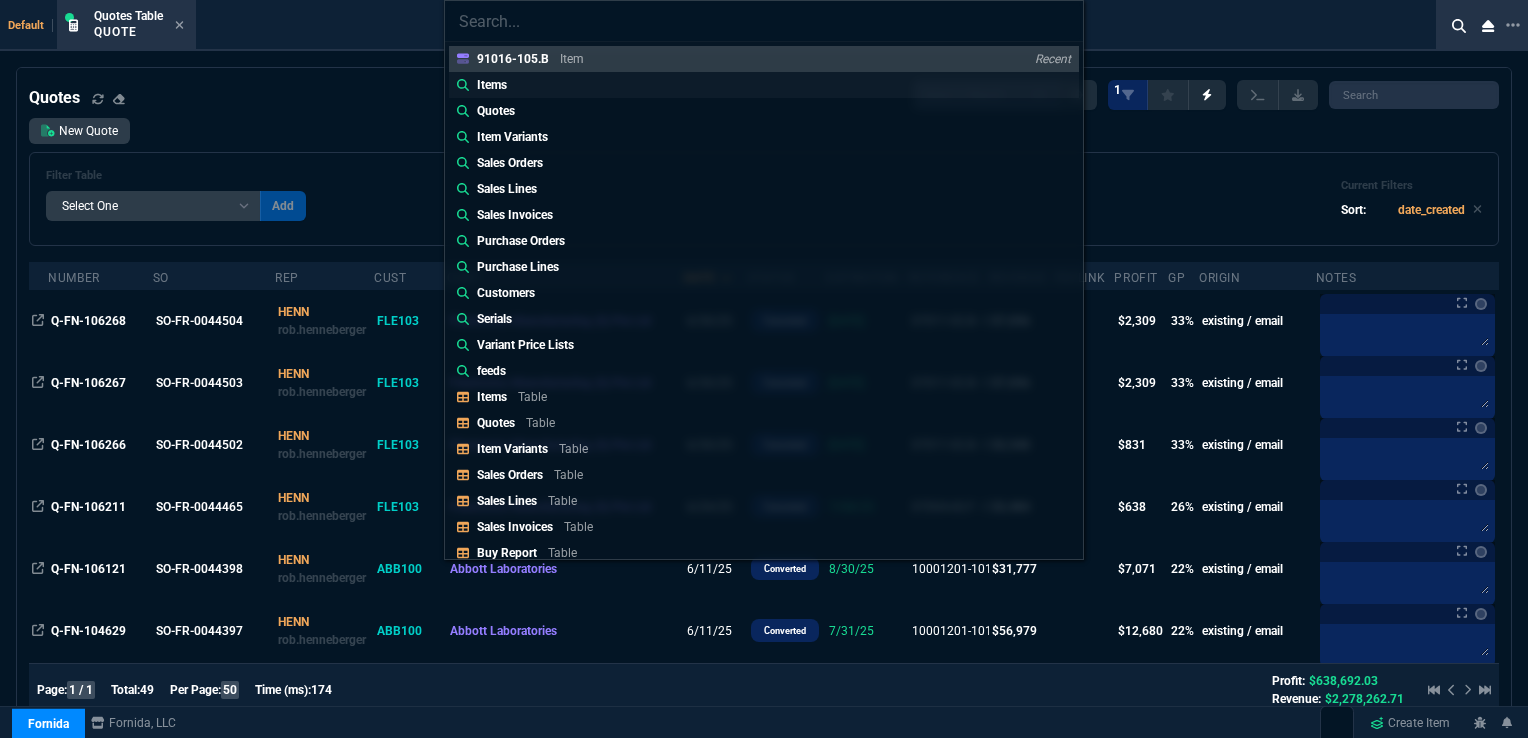 click on "Items" at bounding box center (513, 59) 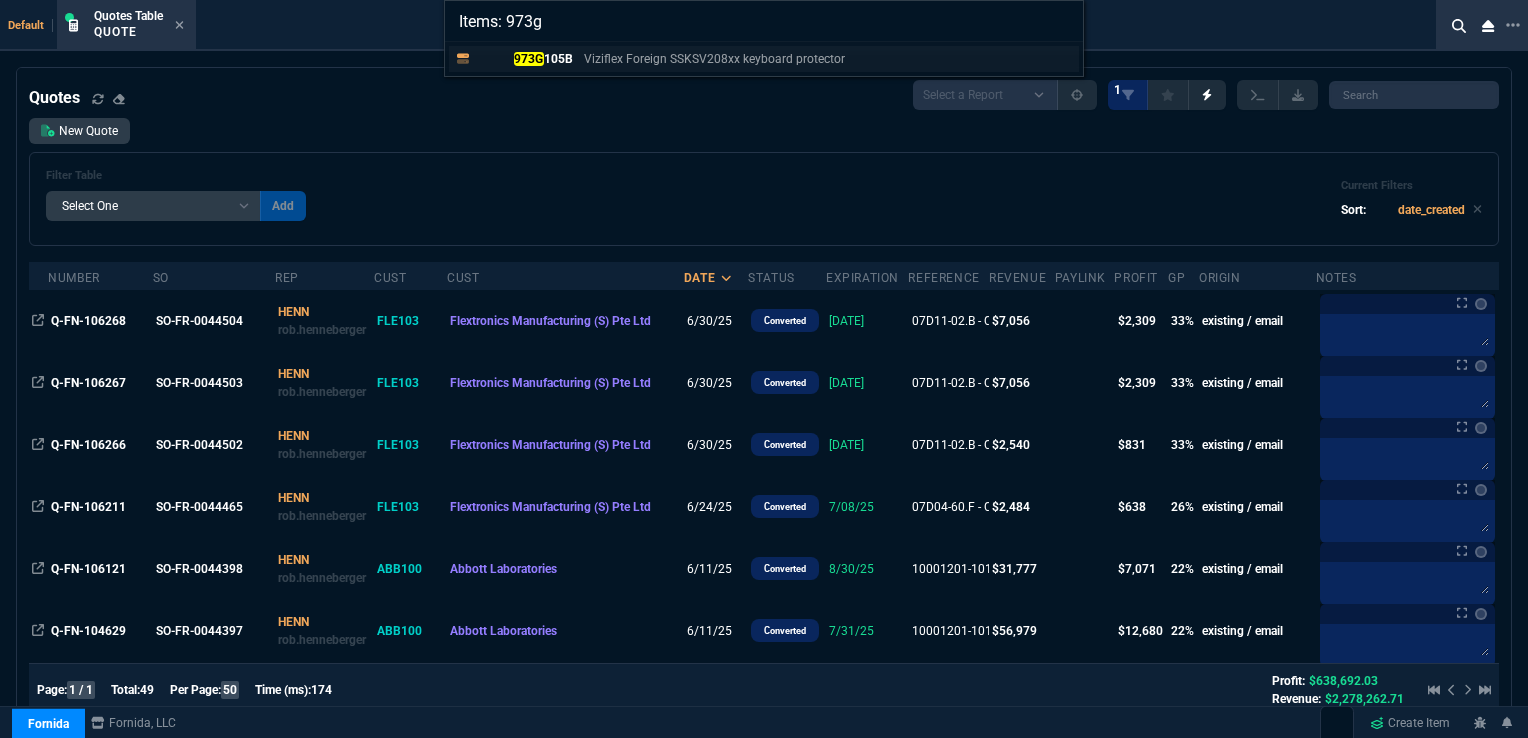 type on "Items: 973g" 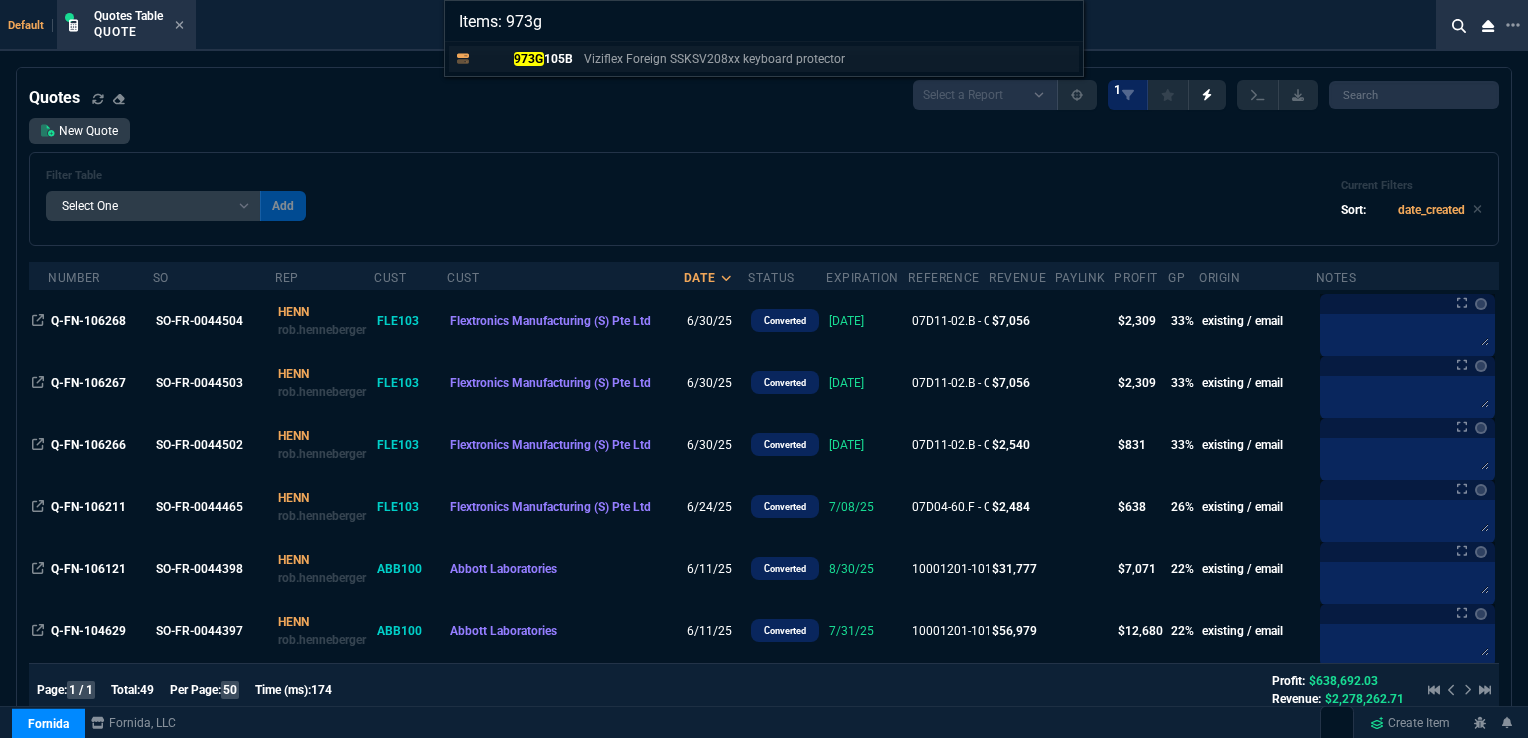 click on "973G 105B" at bounding box center [525, 59] 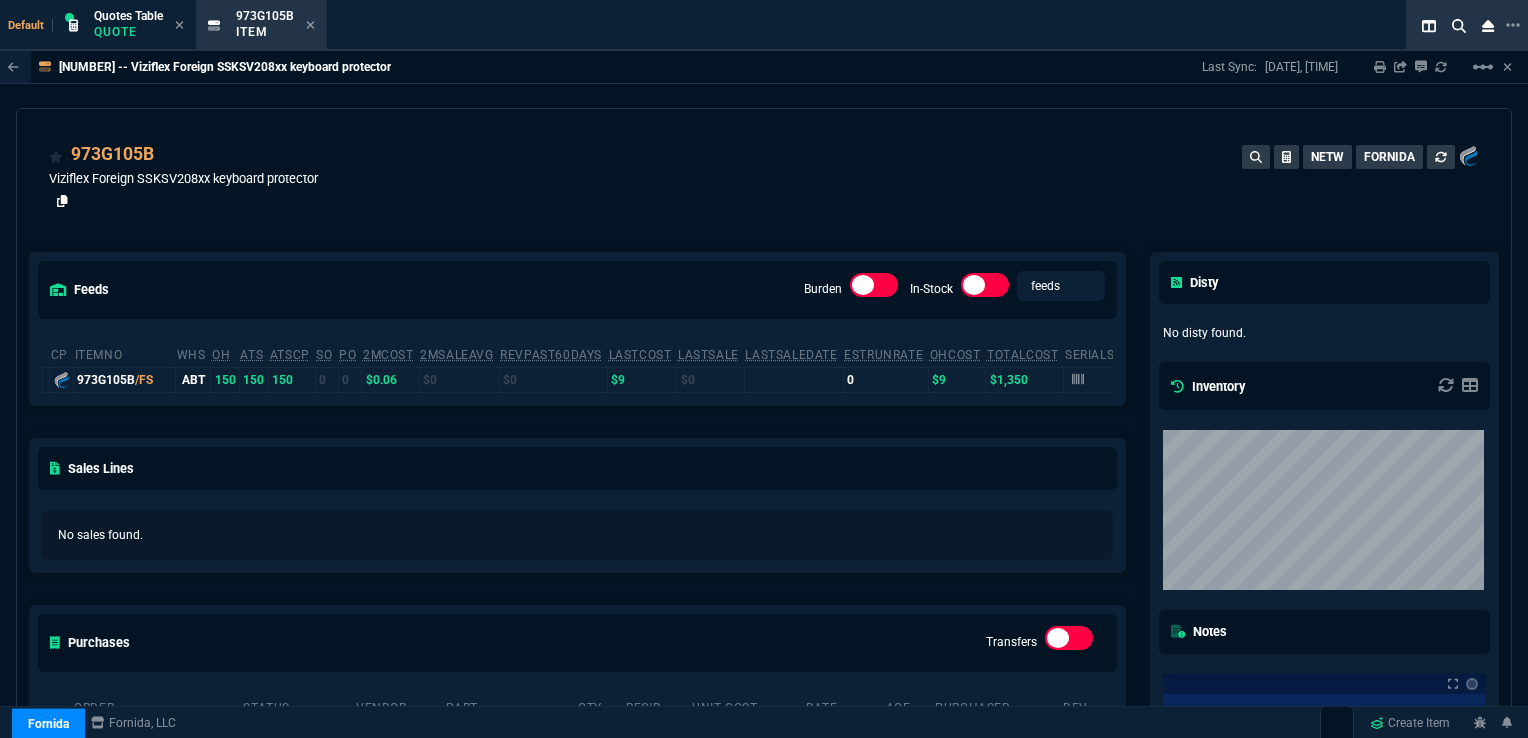 click at bounding box center [62, 201] 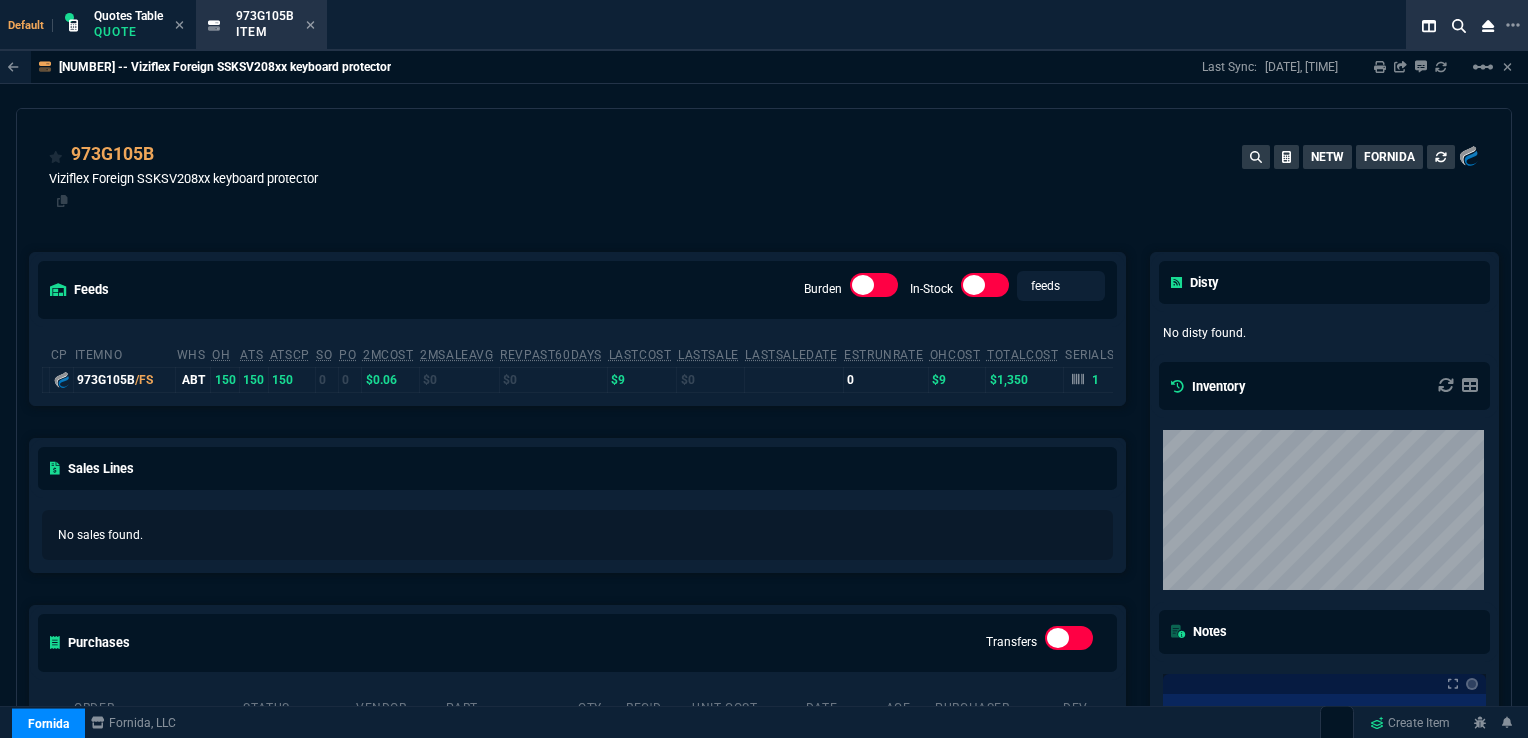 drag, startPoint x: 62, startPoint y: 199, endPoint x: 106, endPoint y: 198, distance: 44.011364 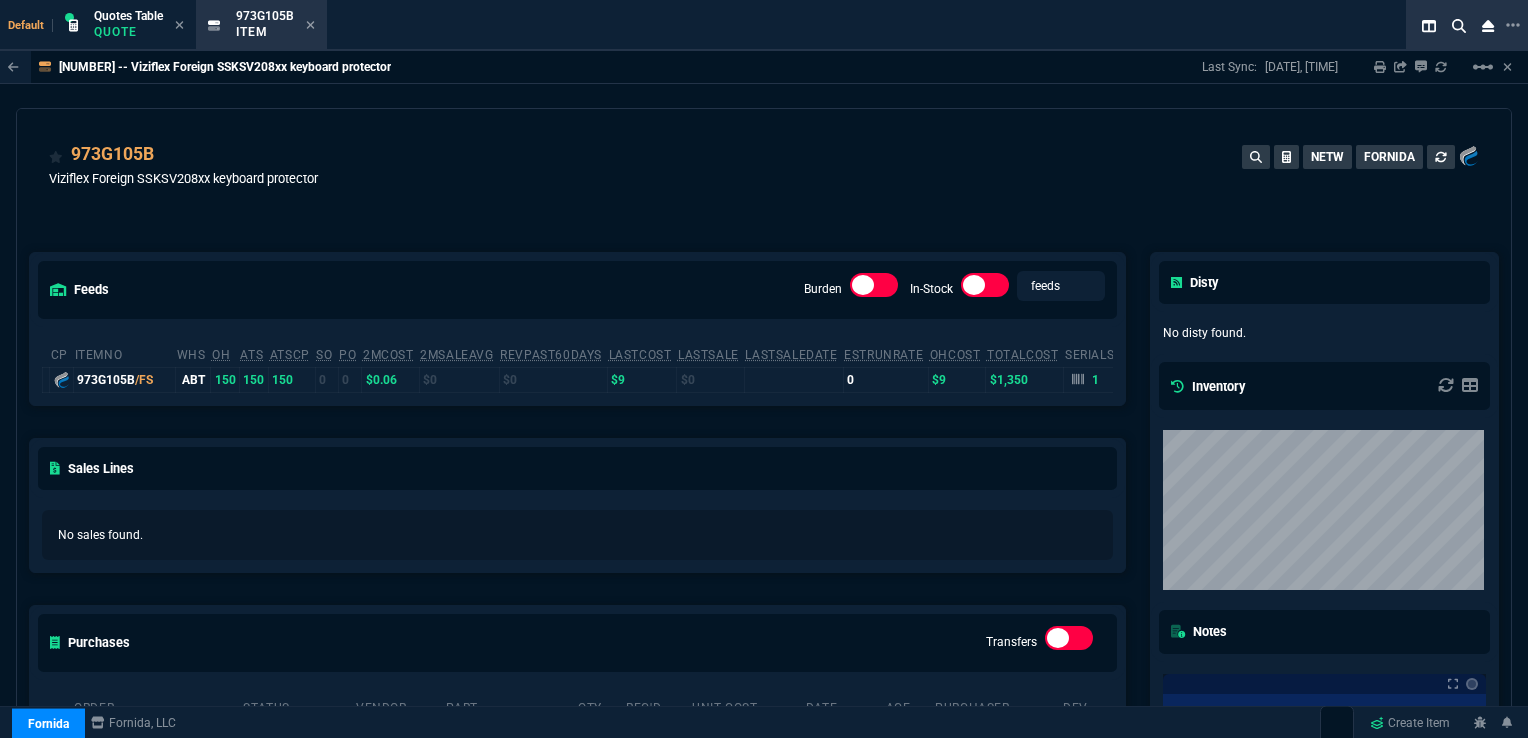 click at bounding box center [311, 25] 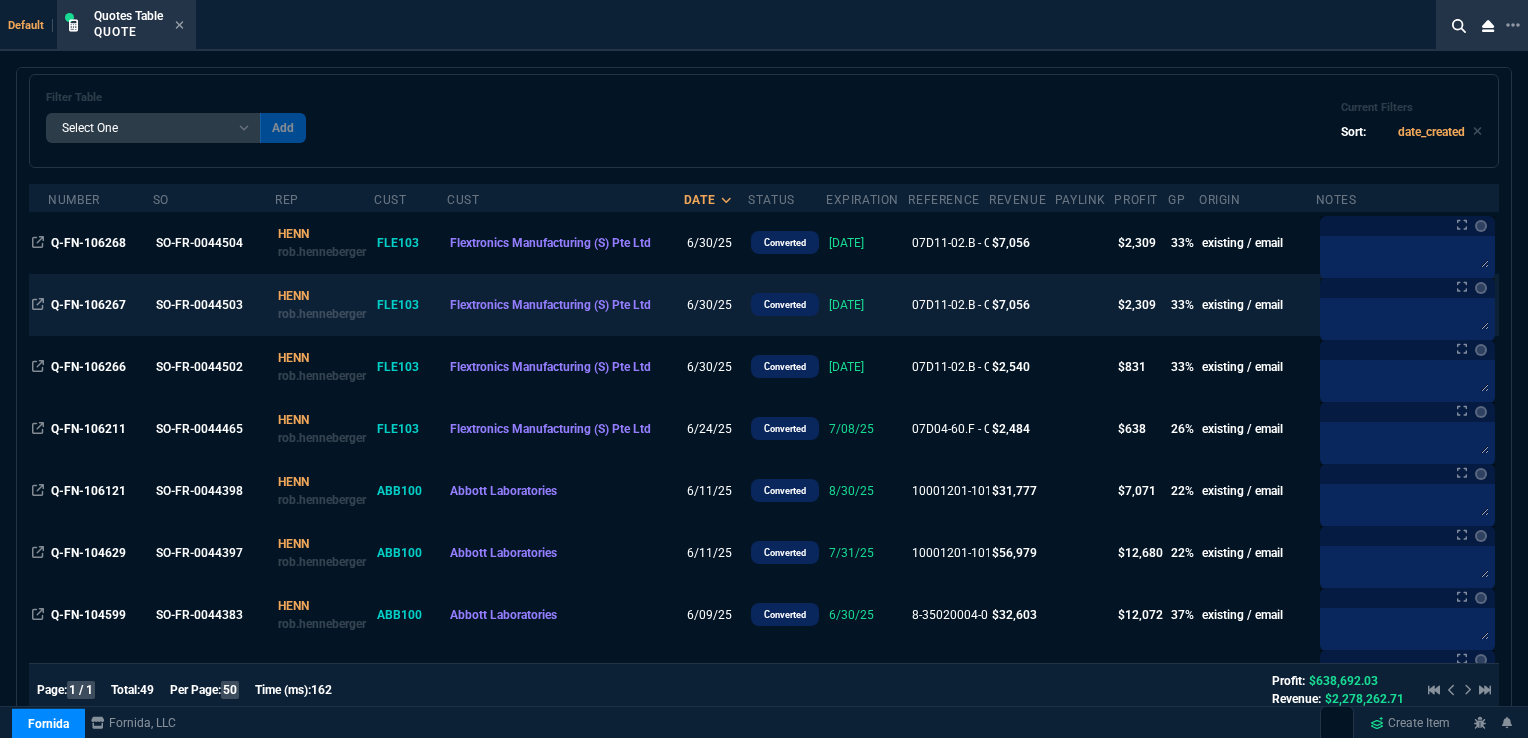 scroll, scrollTop: 100, scrollLeft: 0, axis: vertical 